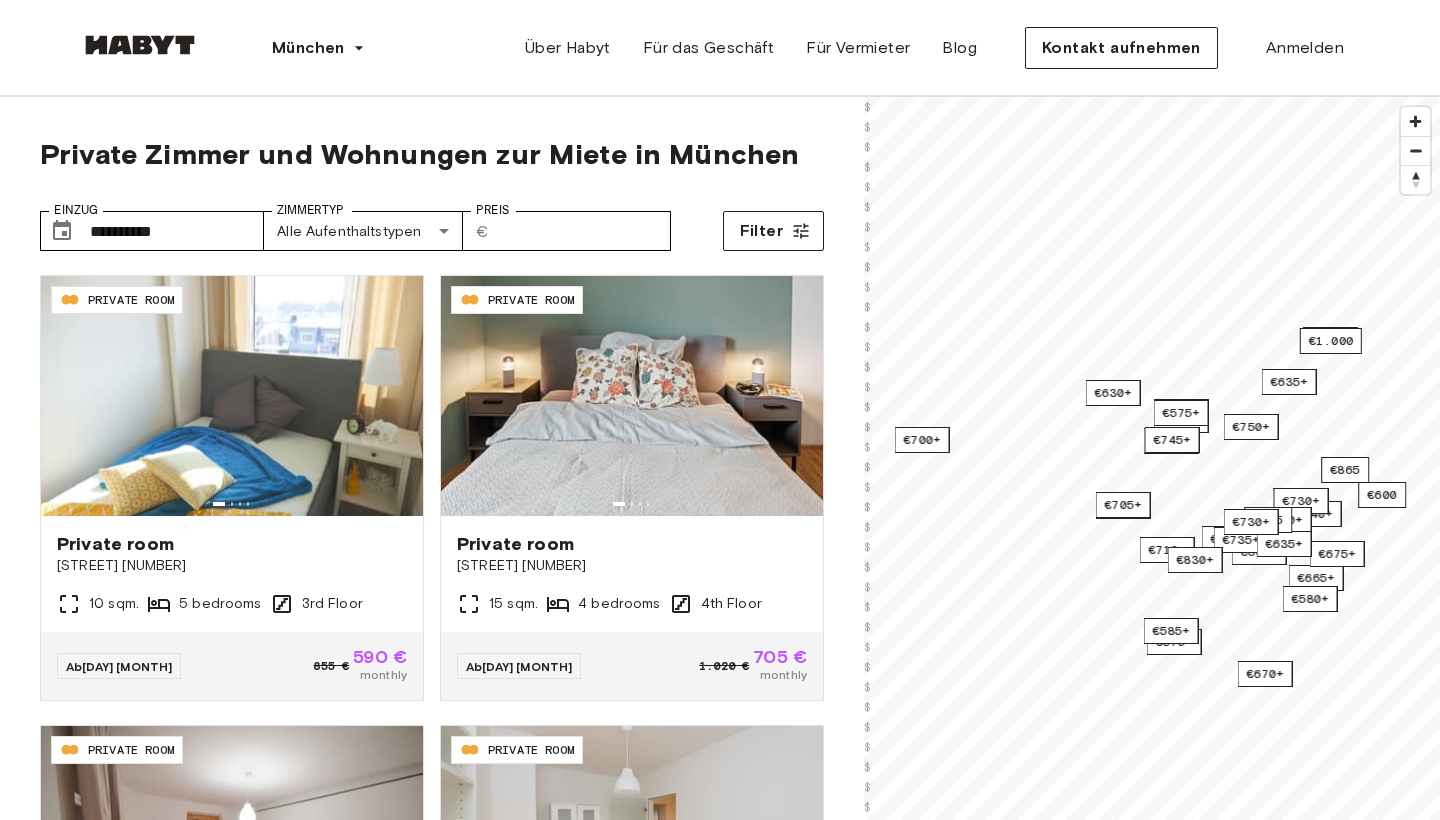 scroll, scrollTop: 0, scrollLeft: 0, axis: both 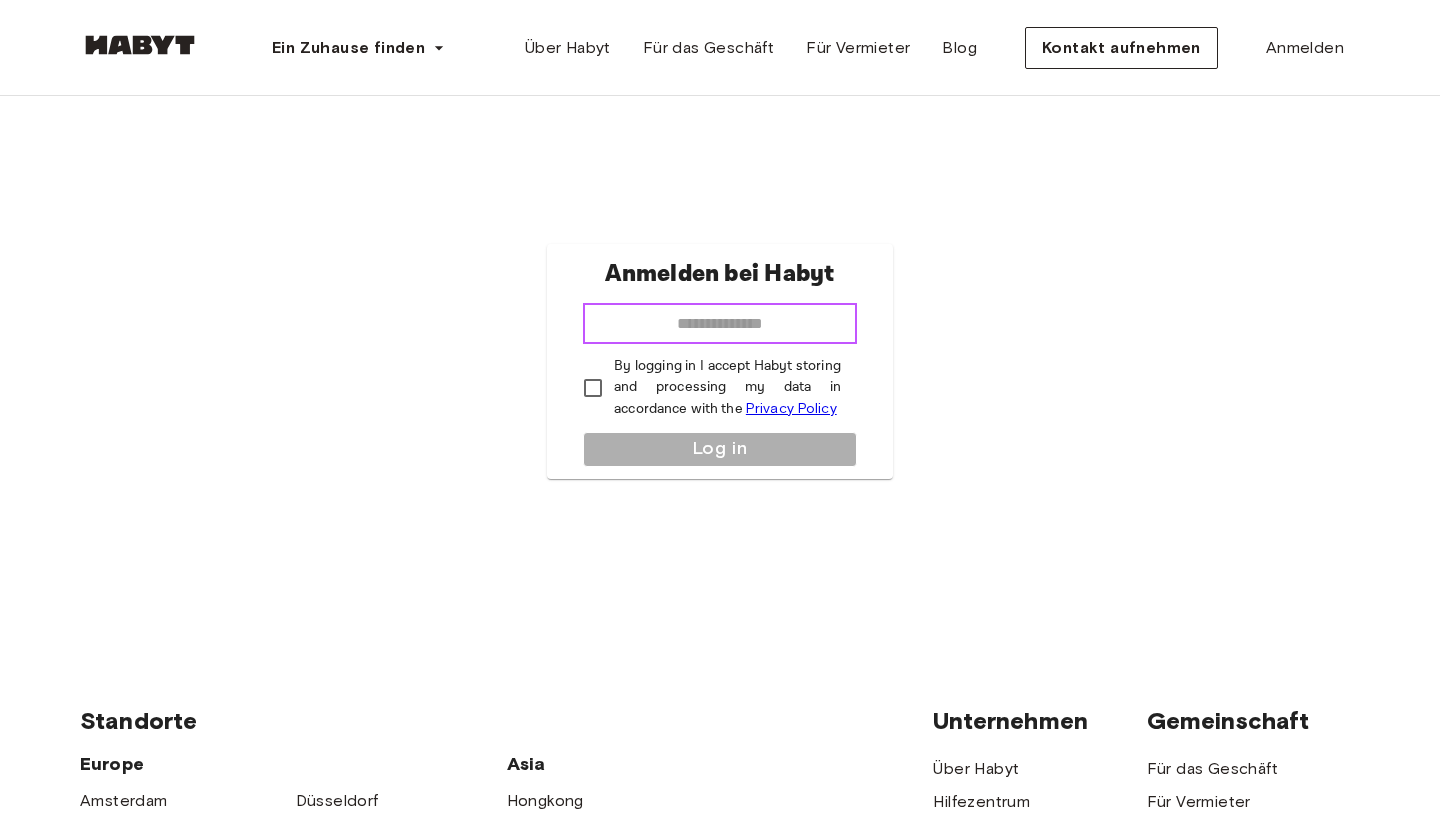 type on "**********" 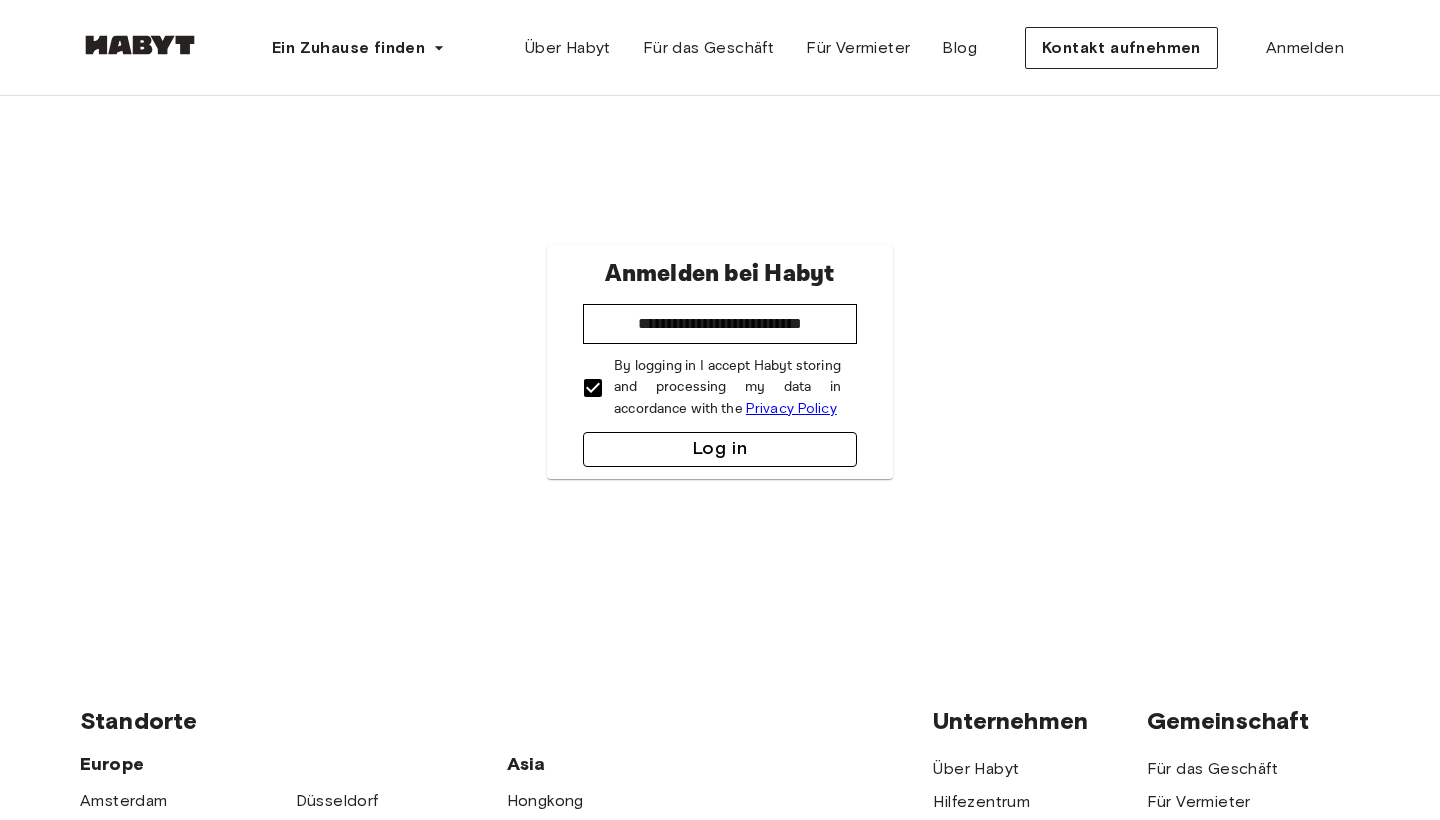 click on "Log in" at bounding box center (720, 449) 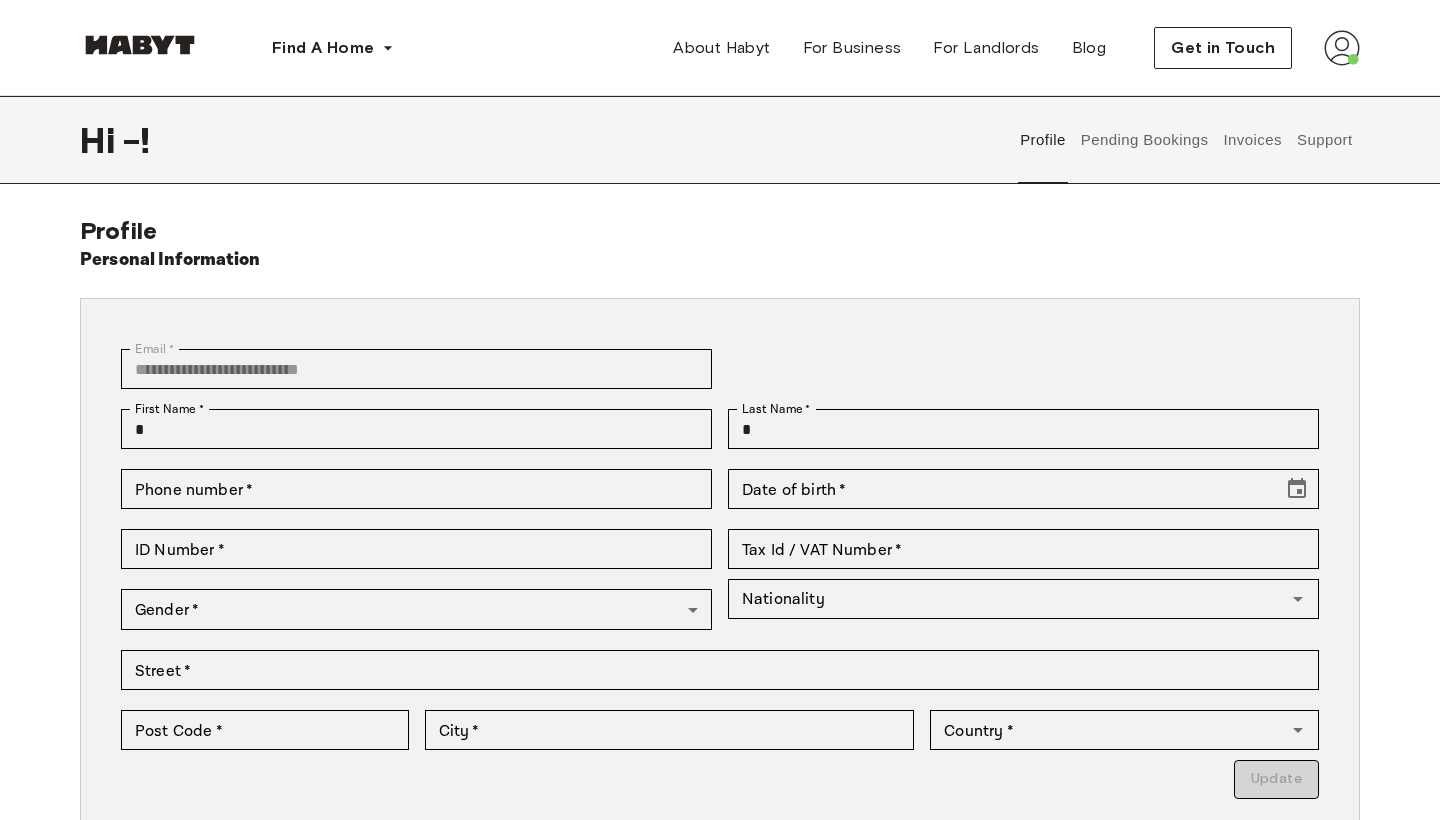 scroll, scrollTop: 0, scrollLeft: 0, axis: both 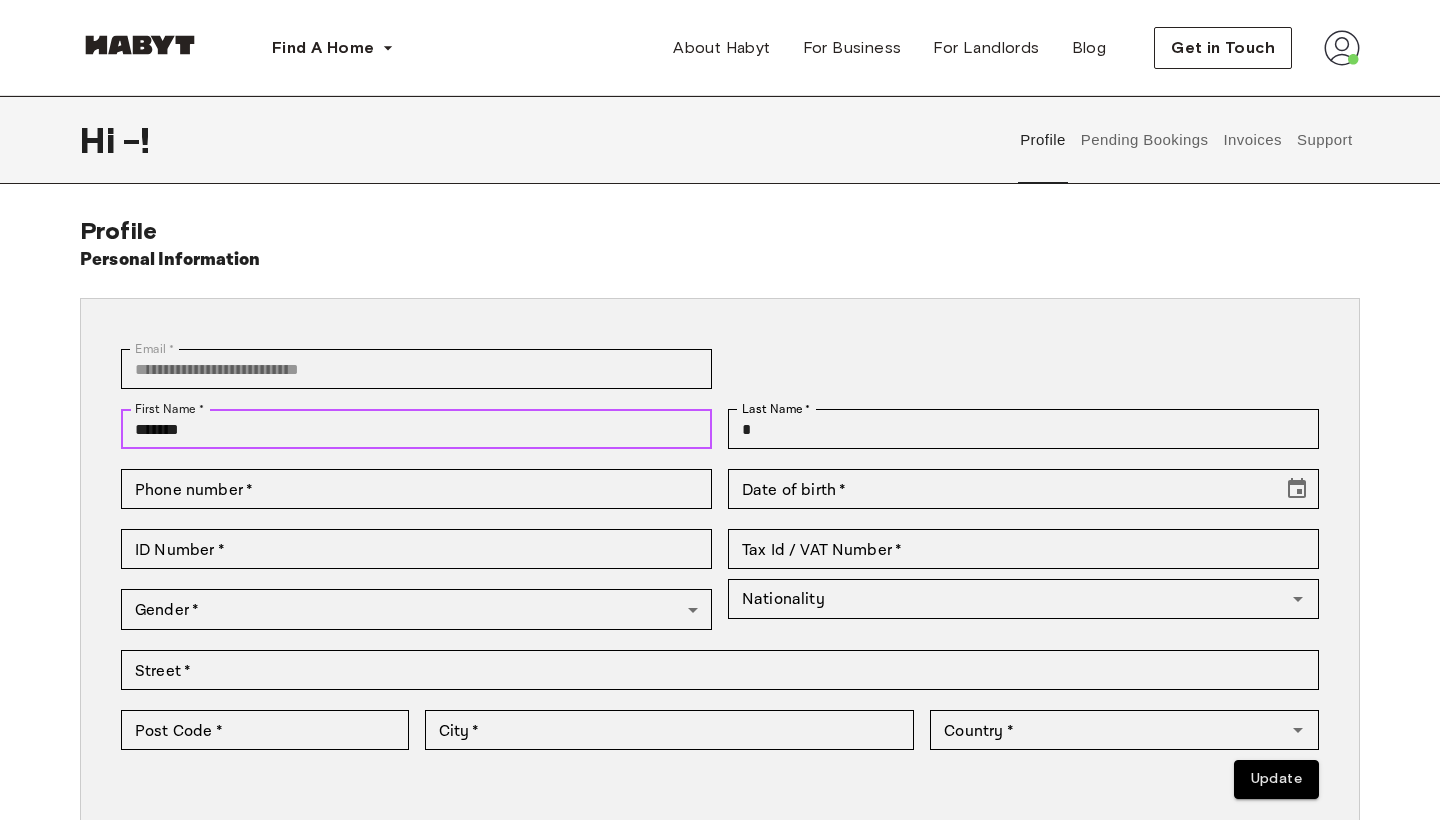 type on "*******" 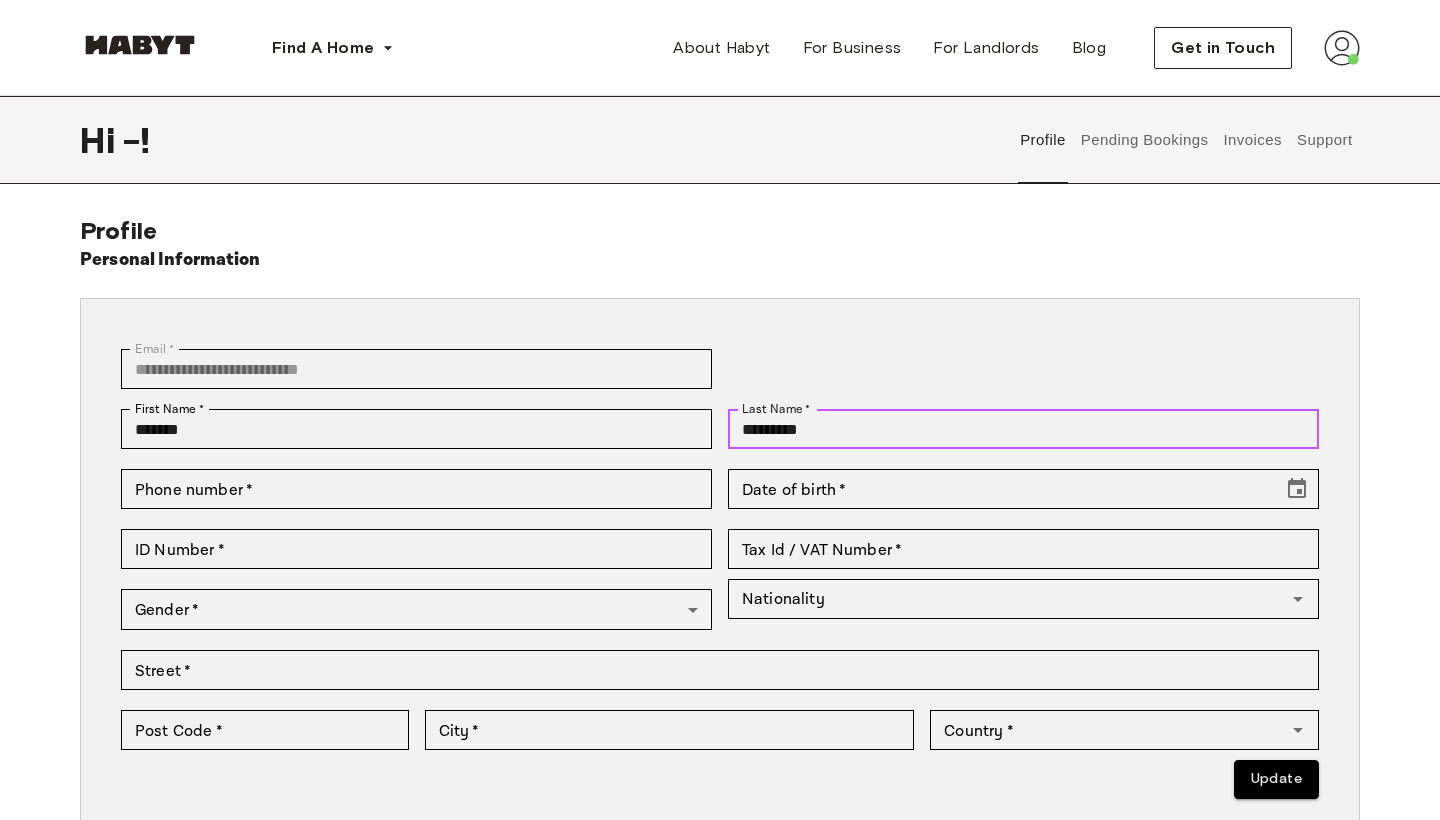 type on "*********" 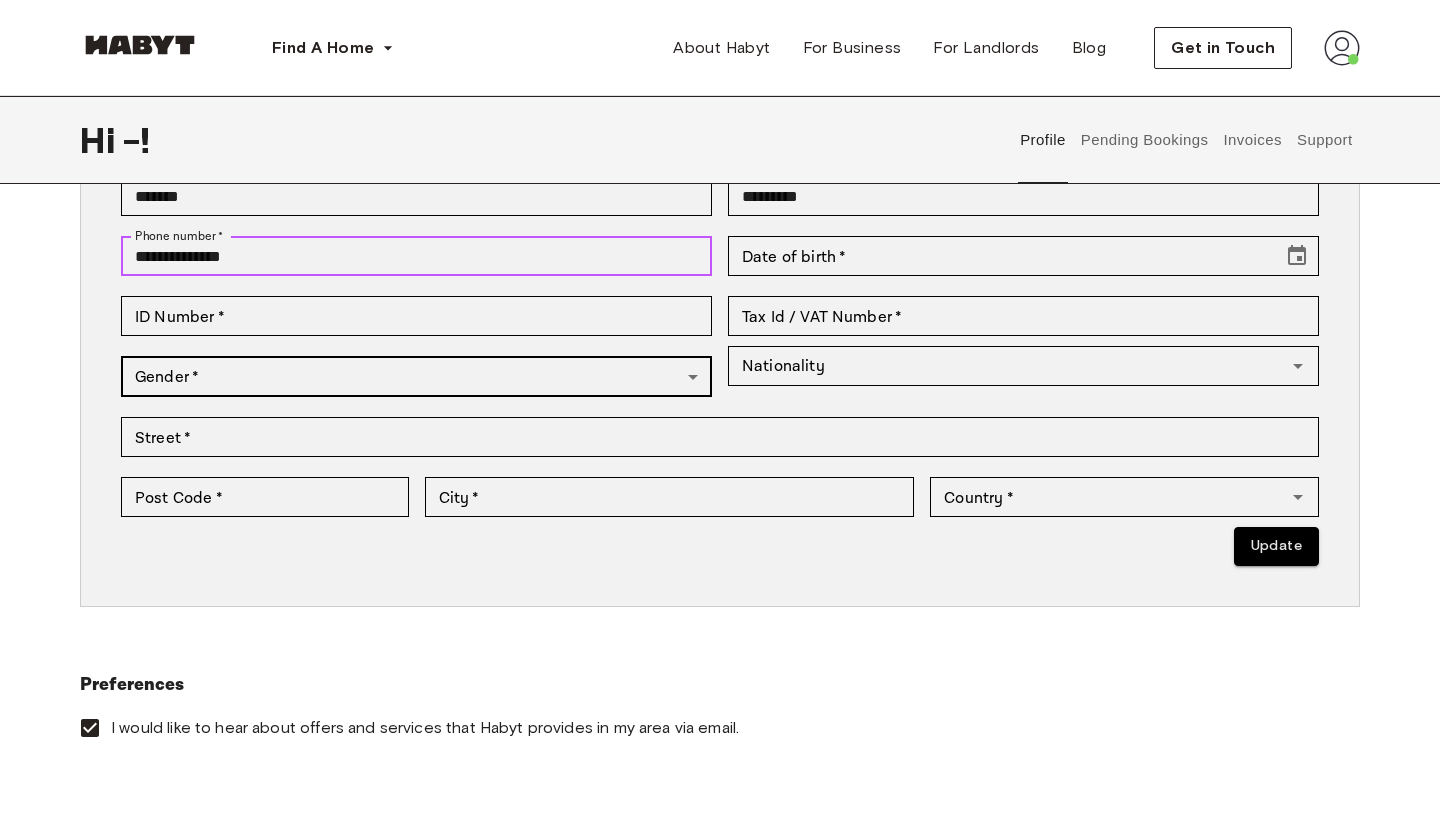 scroll, scrollTop: 262, scrollLeft: 0, axis: vertical 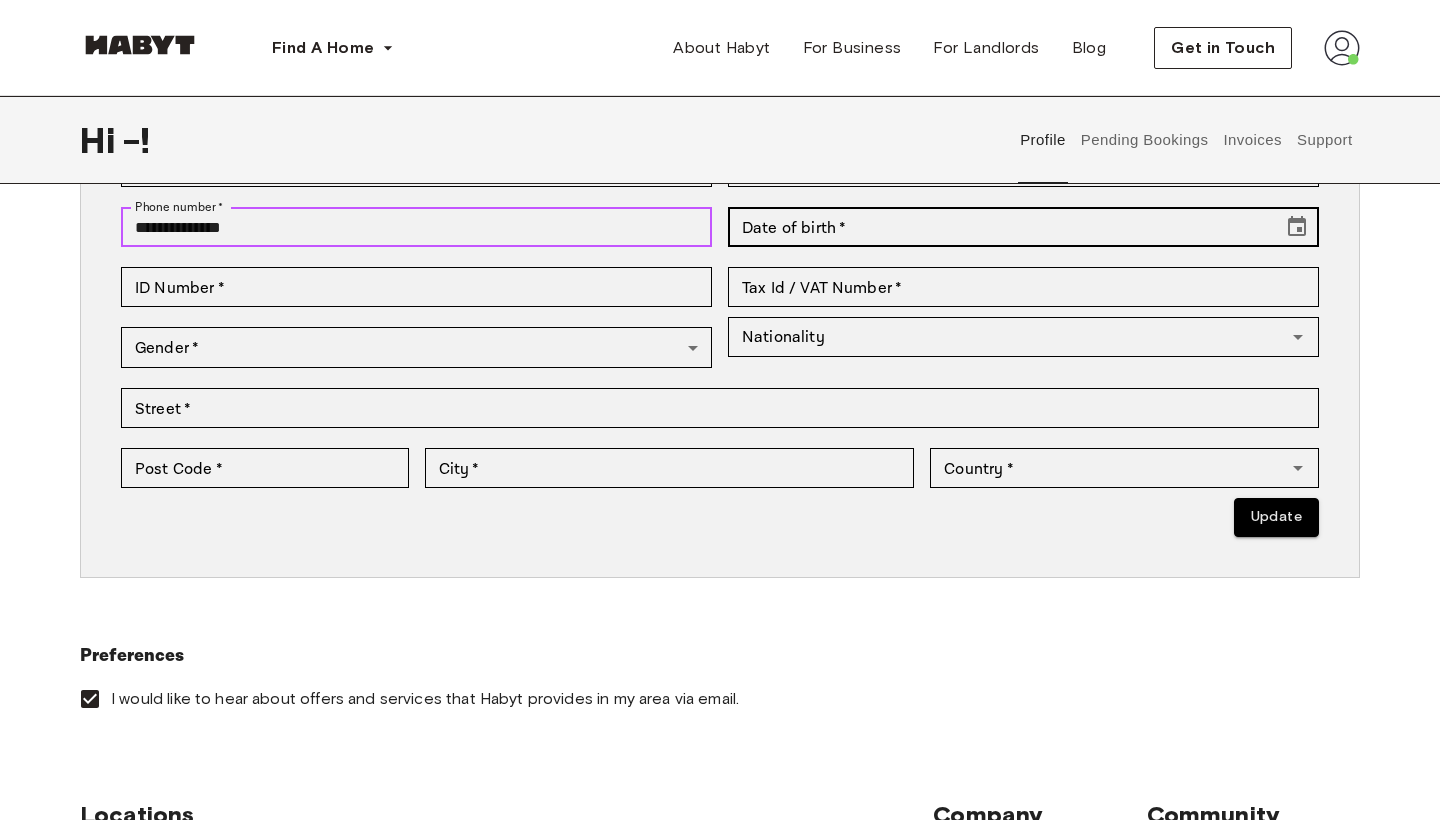 type on "**********" 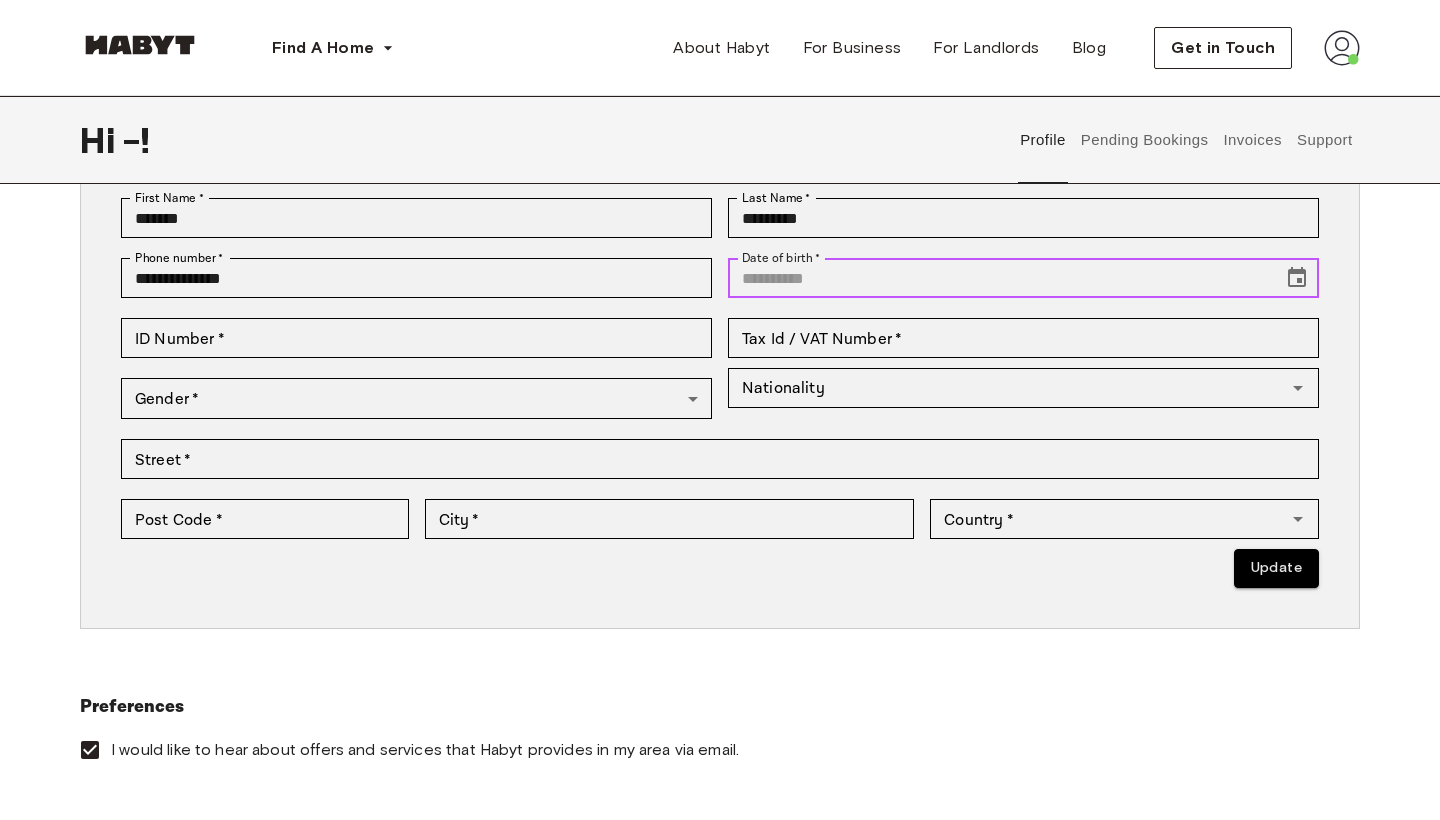 scroll, scrollTop: 195, scrollLeft: 0, axis: vertical 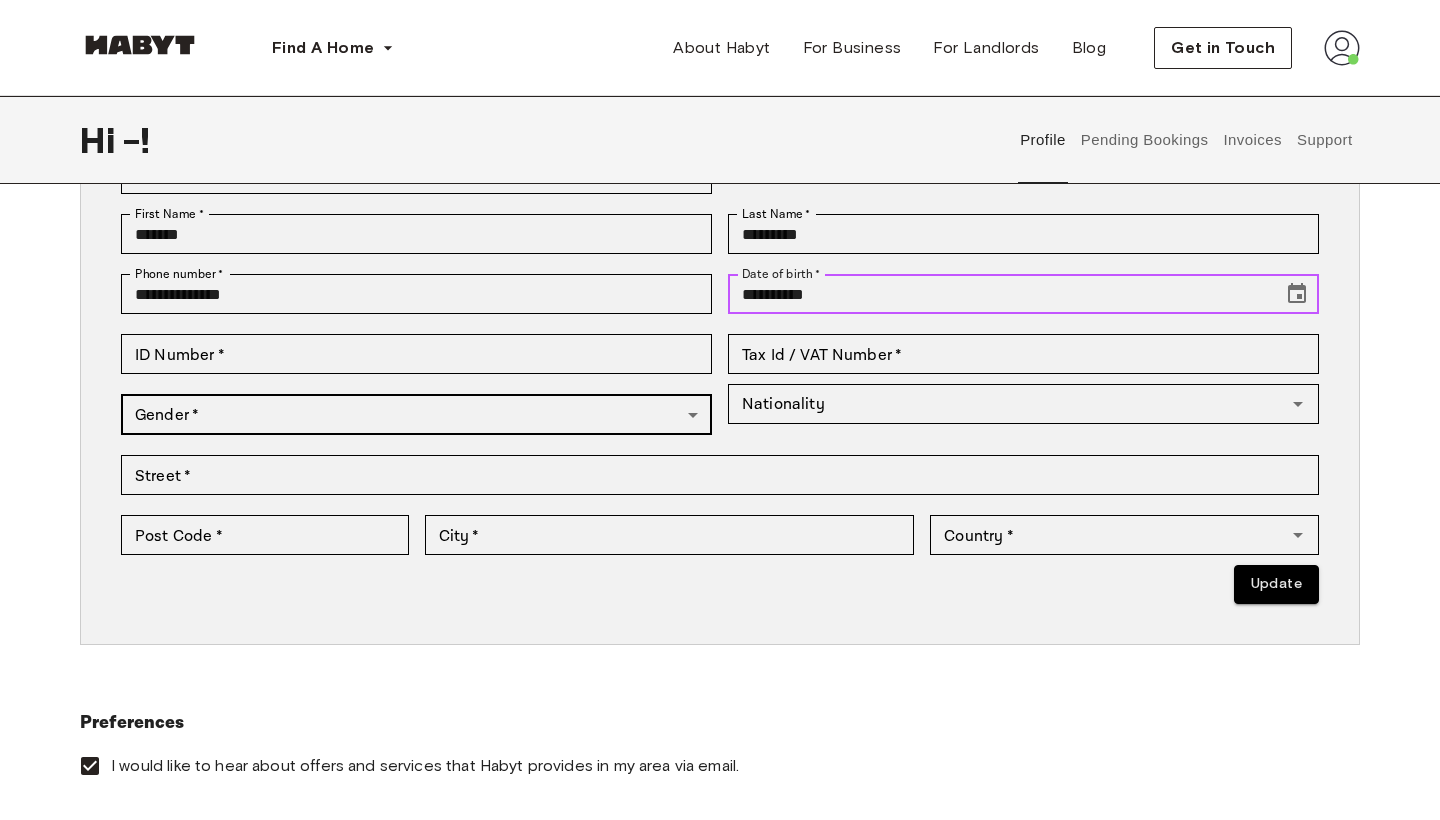 type on "**********" 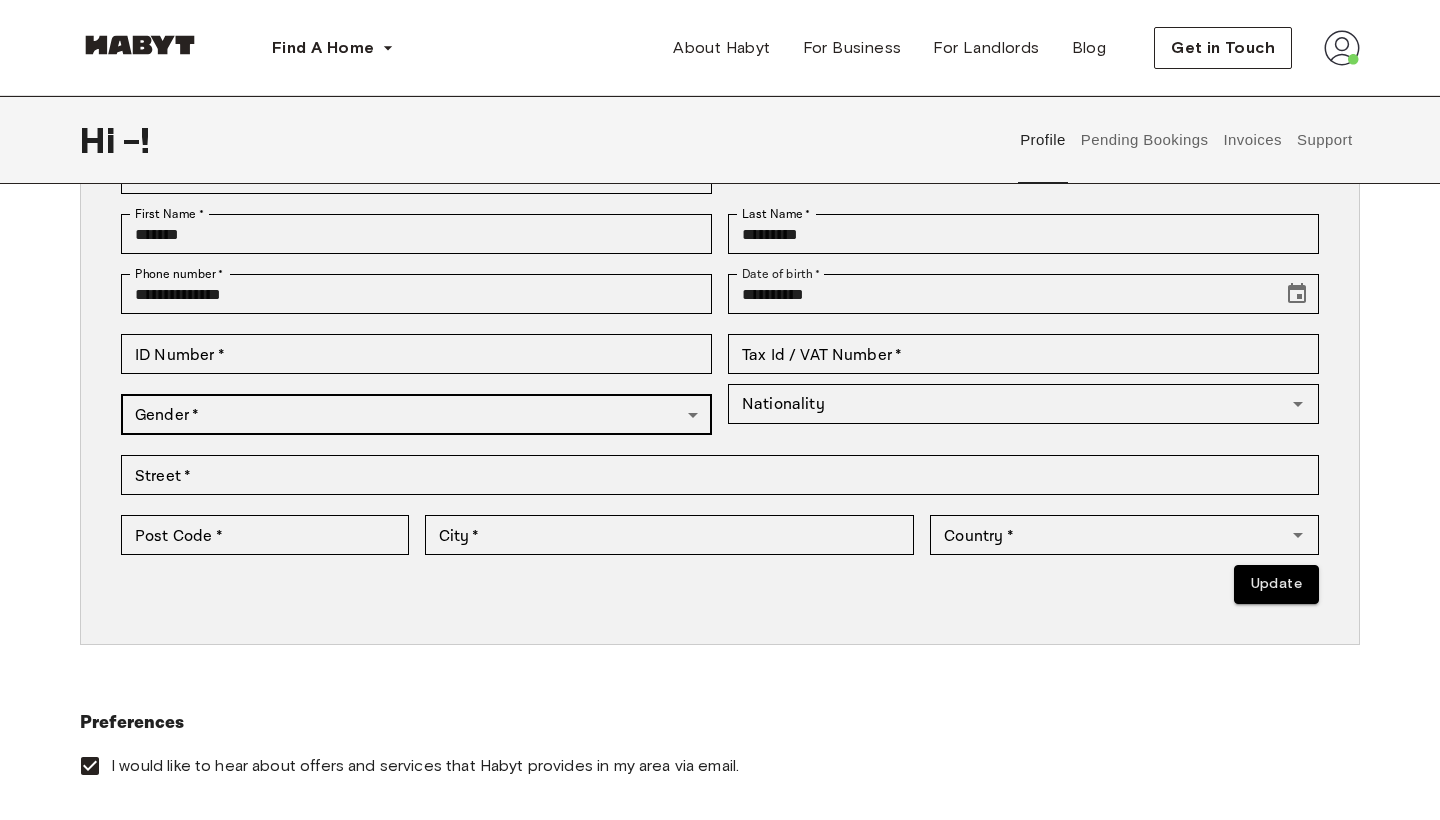click on "**********" at bounding box center [720, 763] 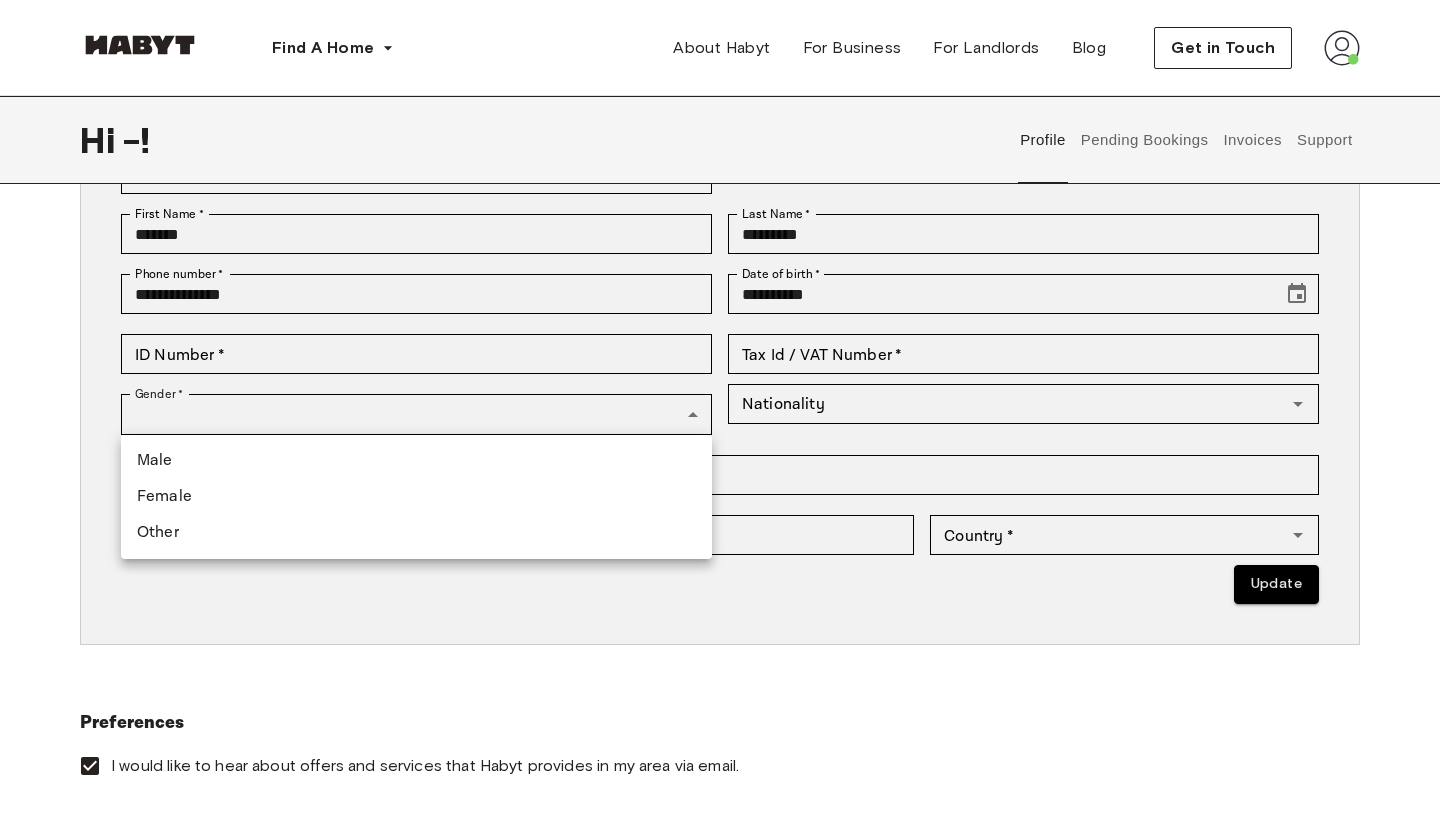 click on "Male" at bounding box center (416, 461) 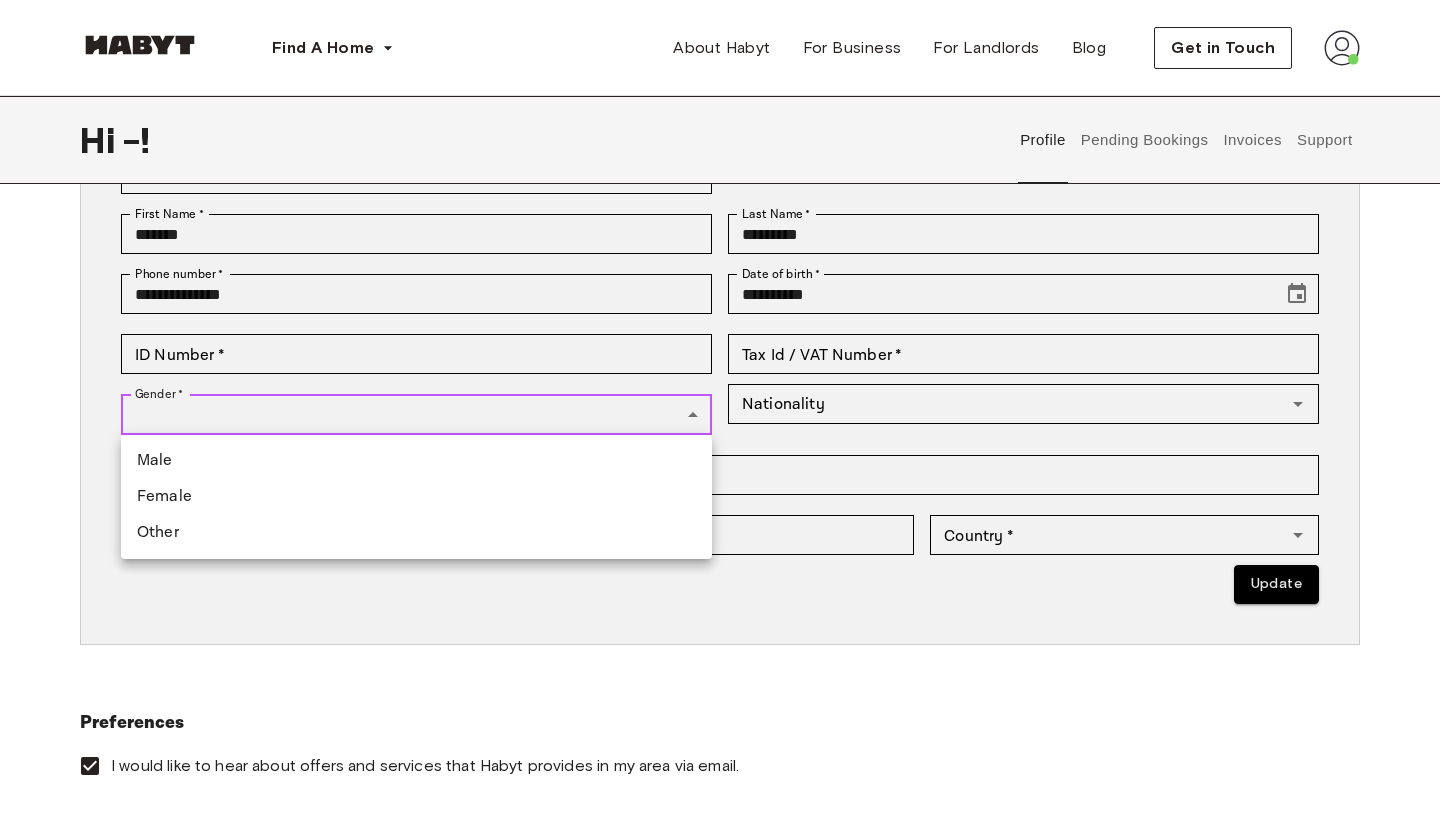 type on "****" 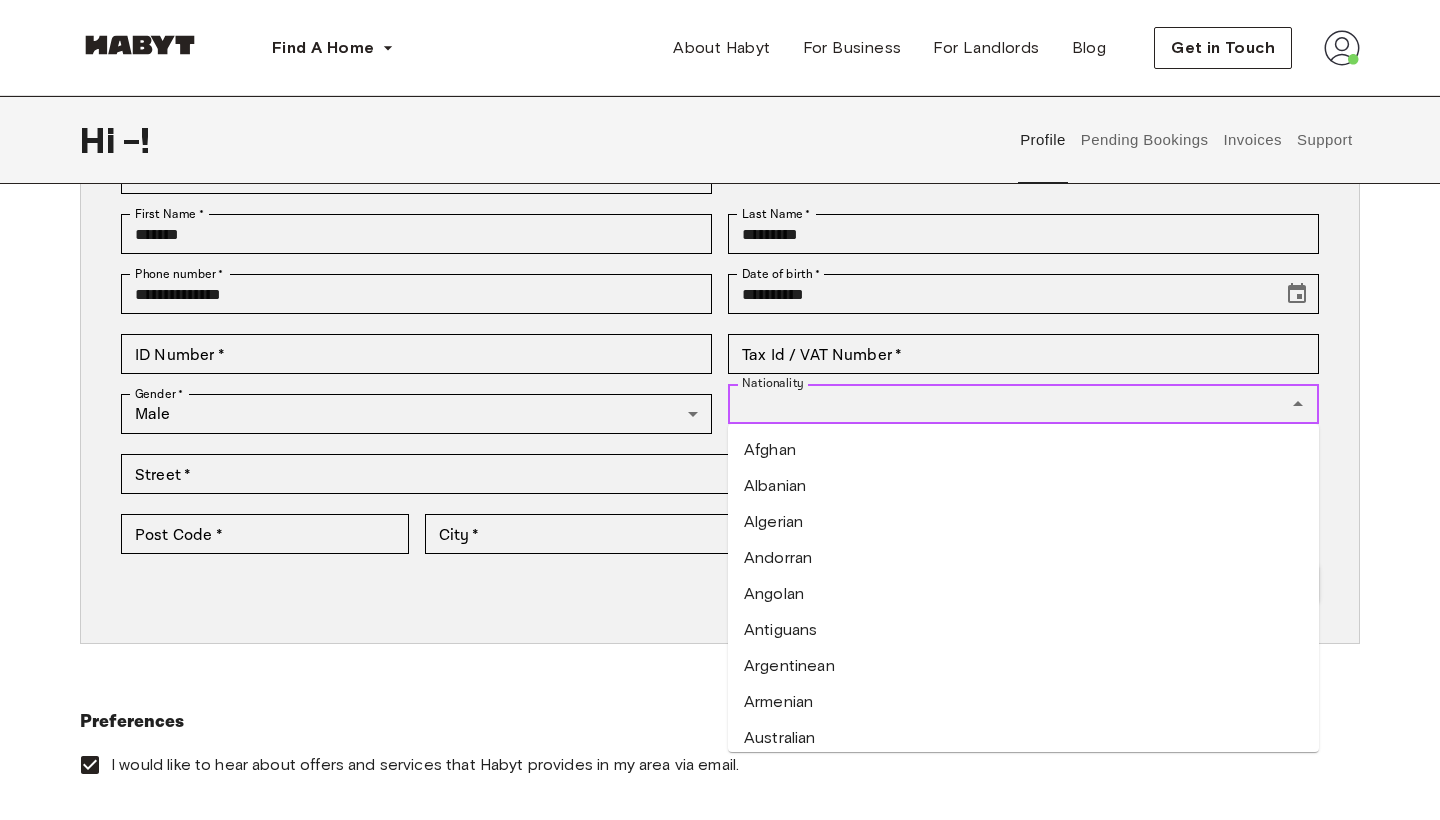 click on "Nationality Nationality" at bounding box center [1023, 404] 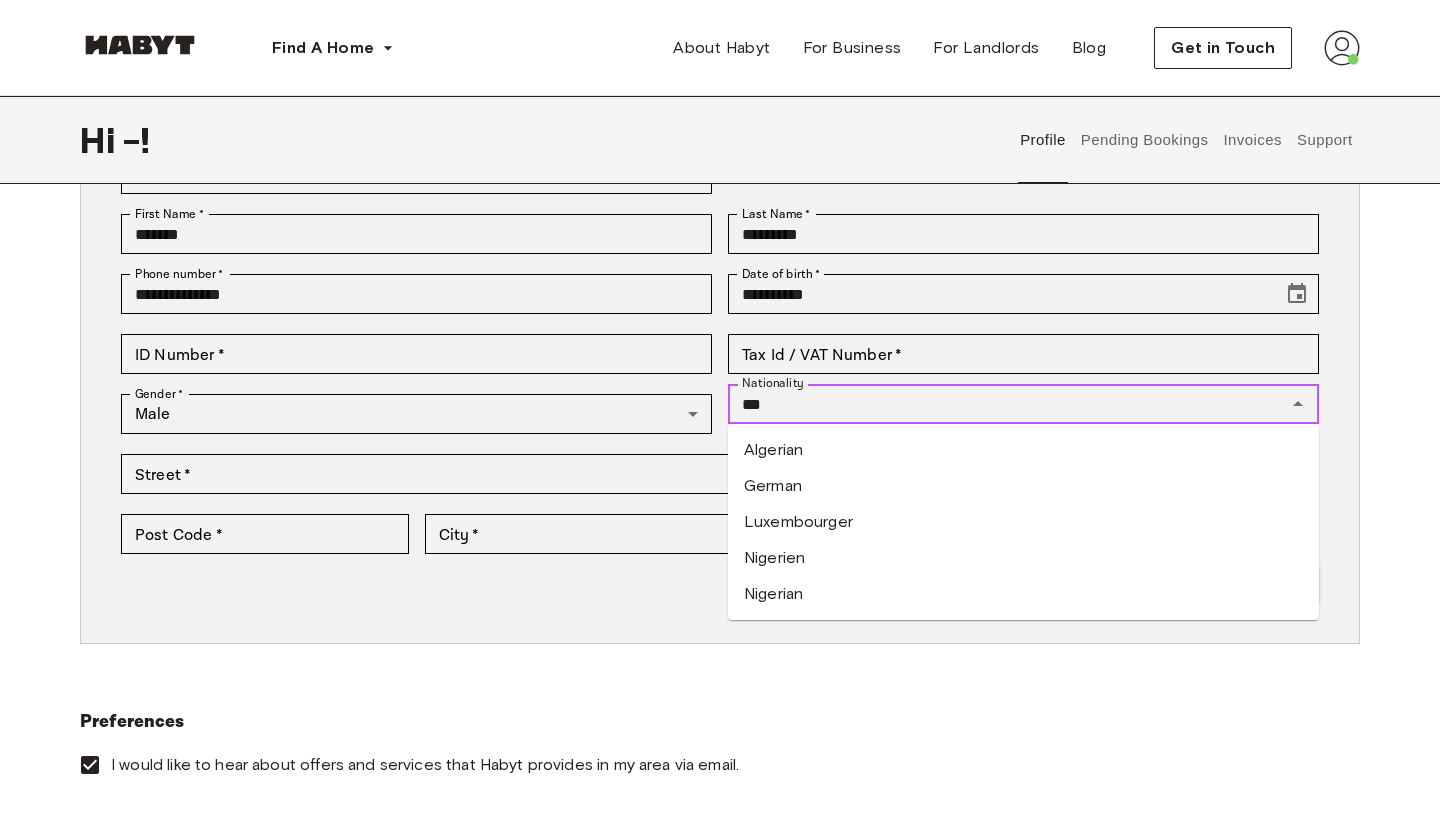 click on "German" at bounding box center (1023, 486) 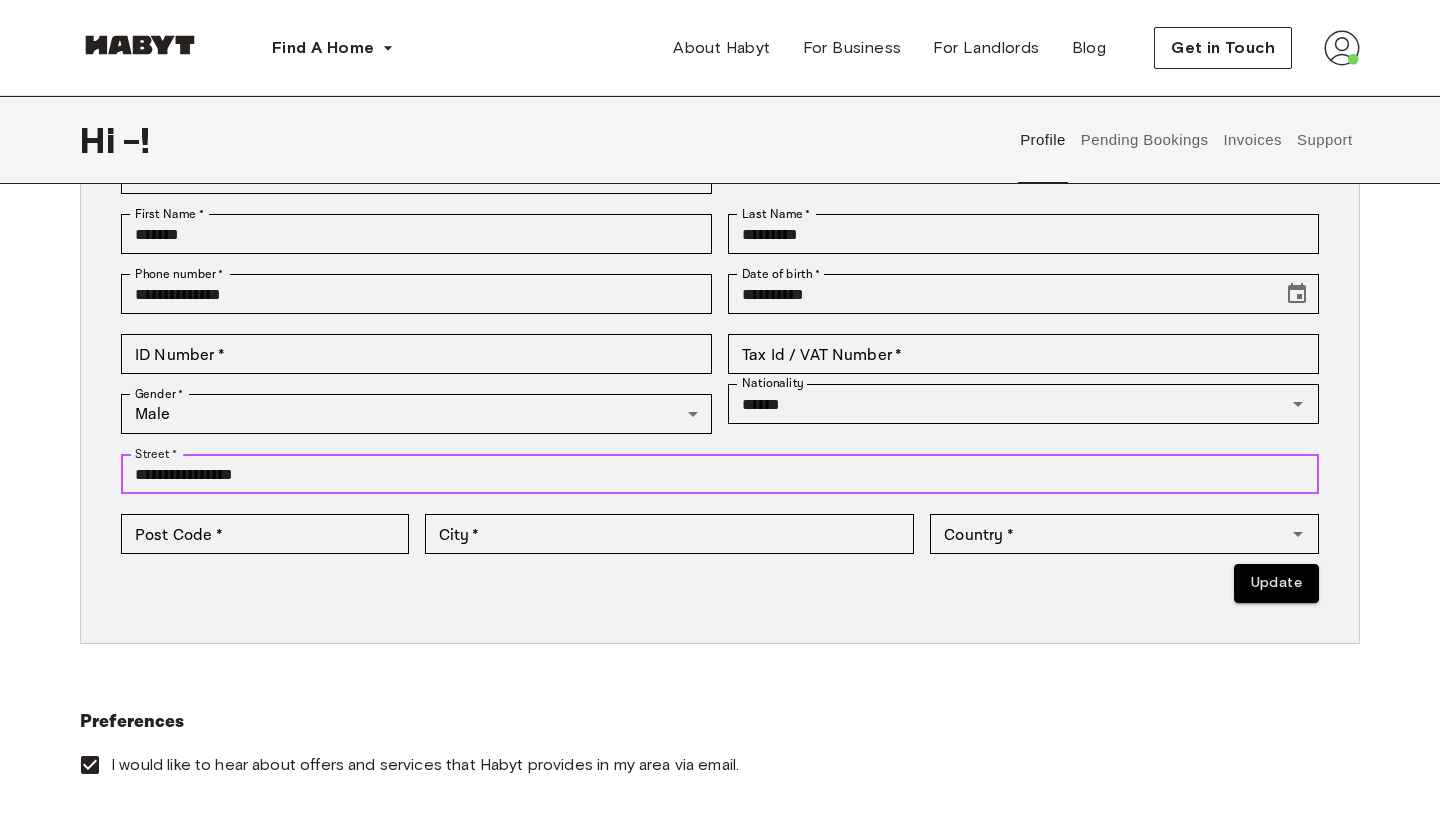 type on "**********" 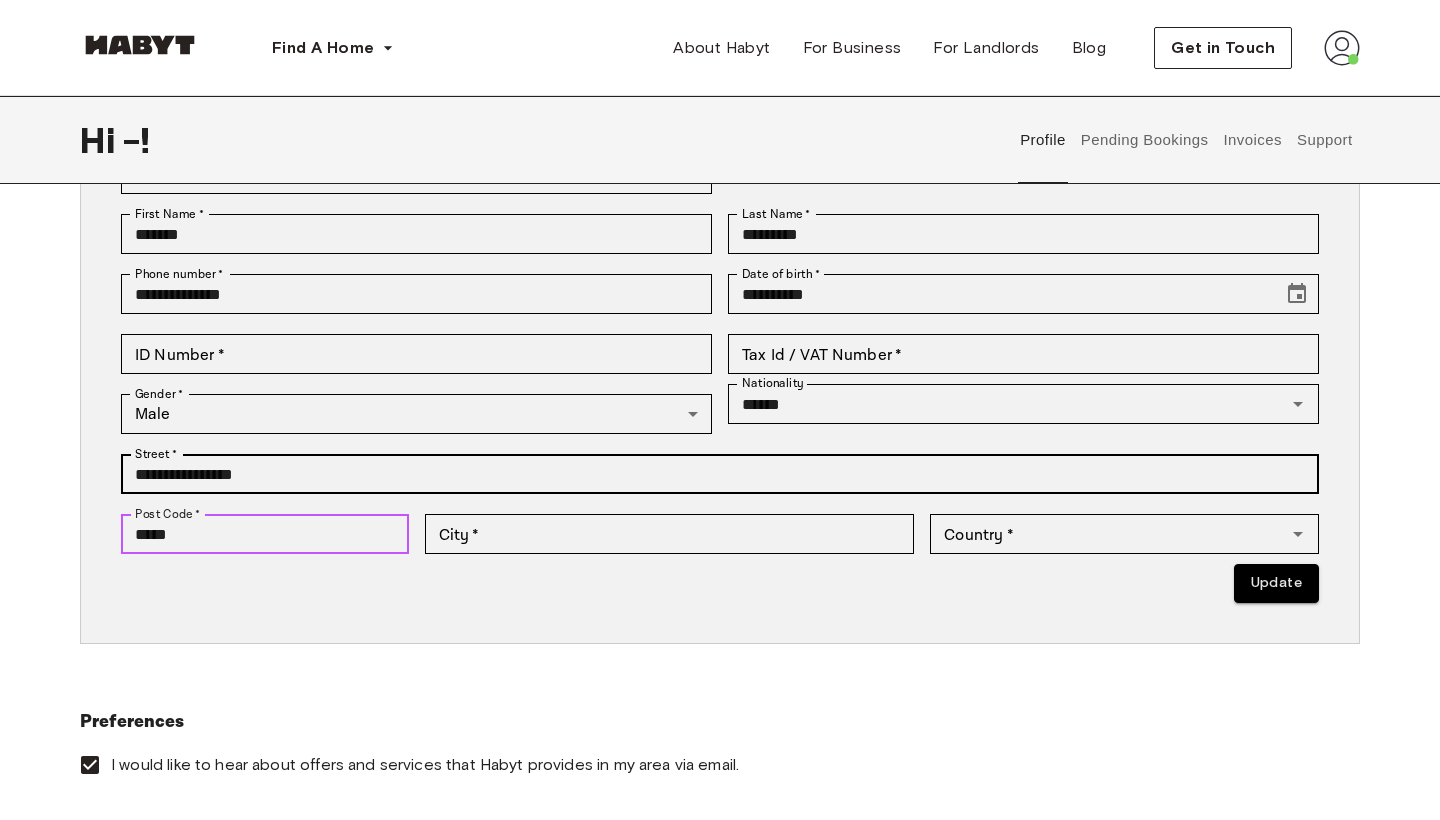 type on "*****" 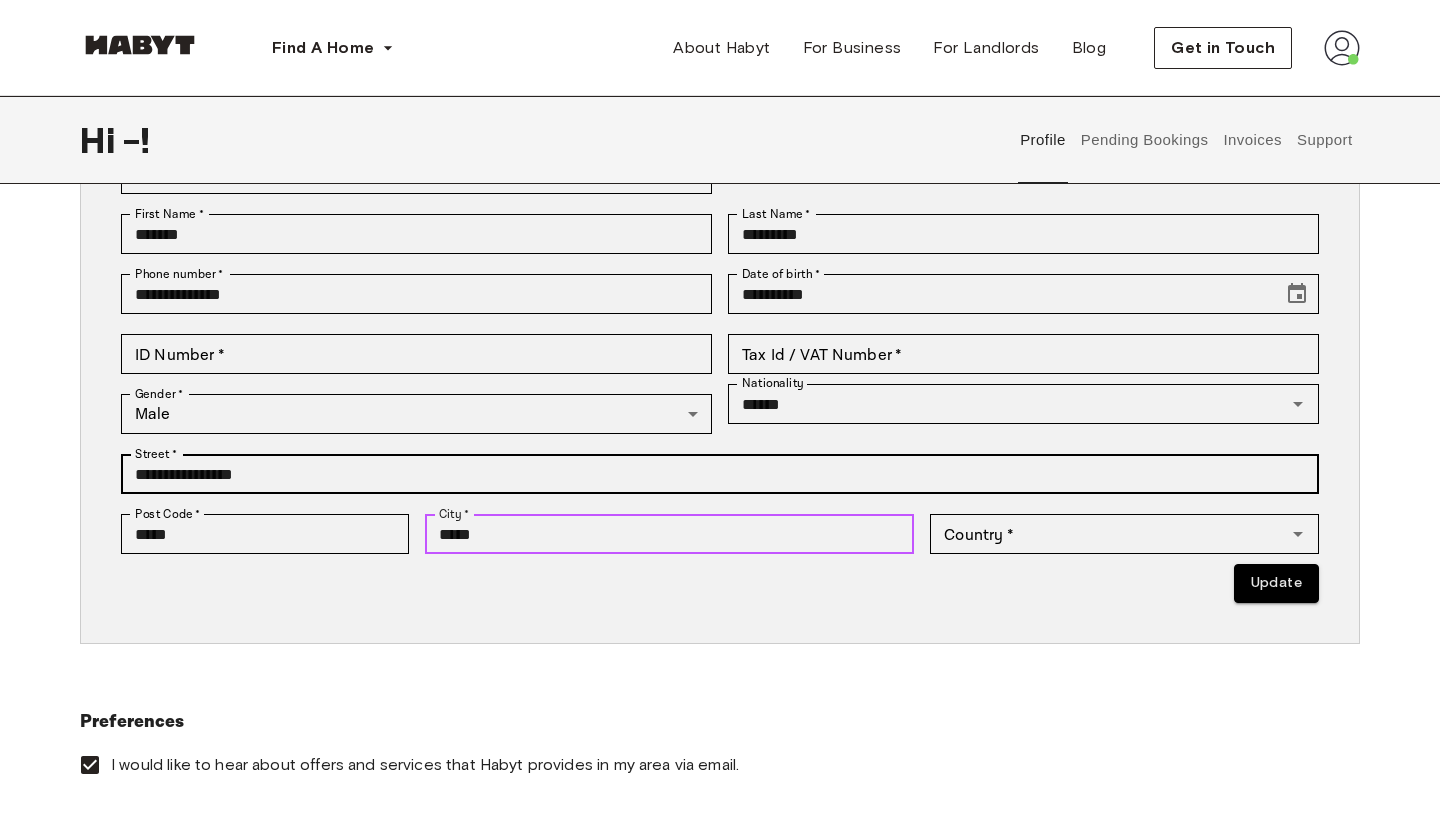 type on "*****" 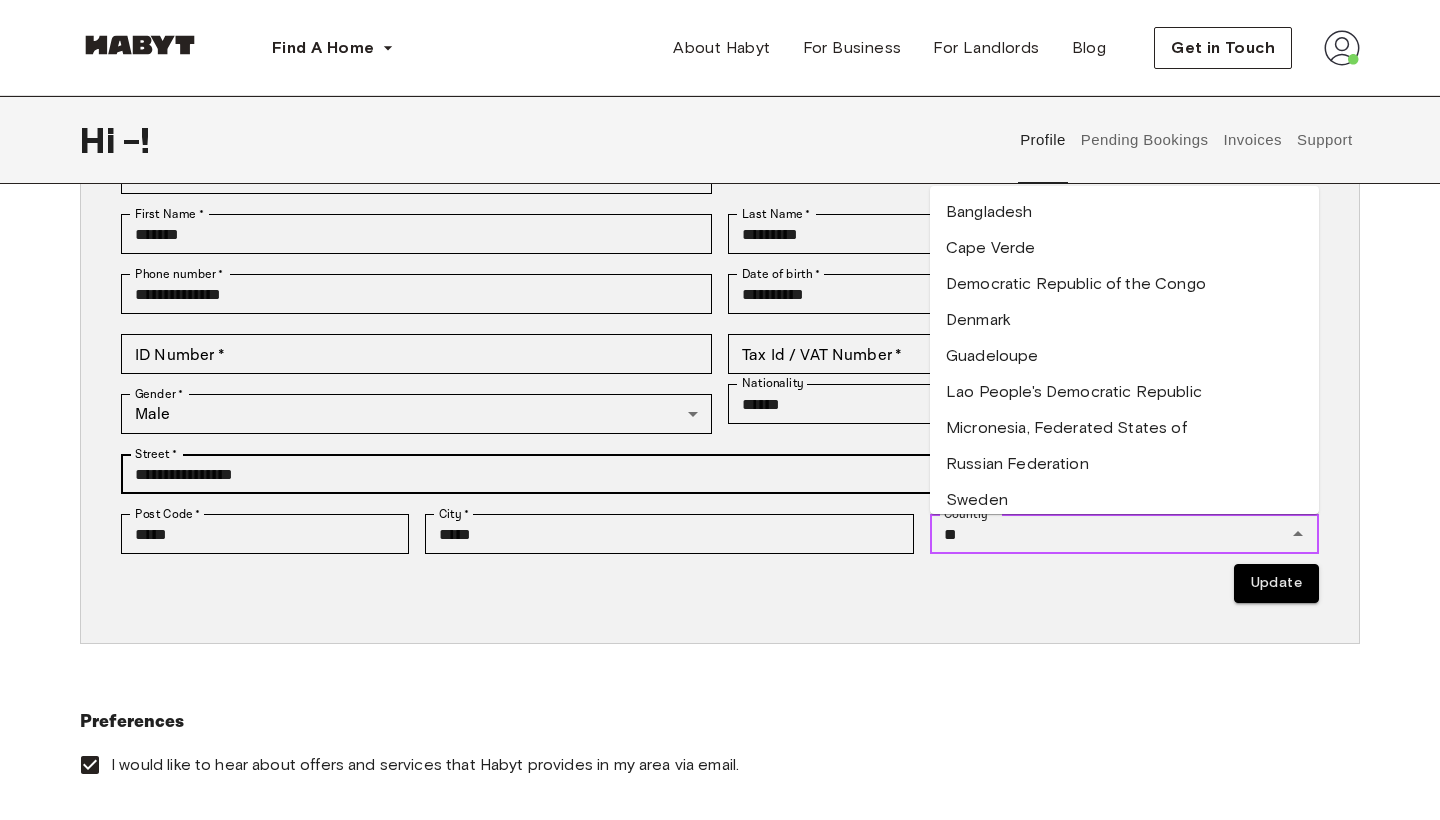 type on "*" 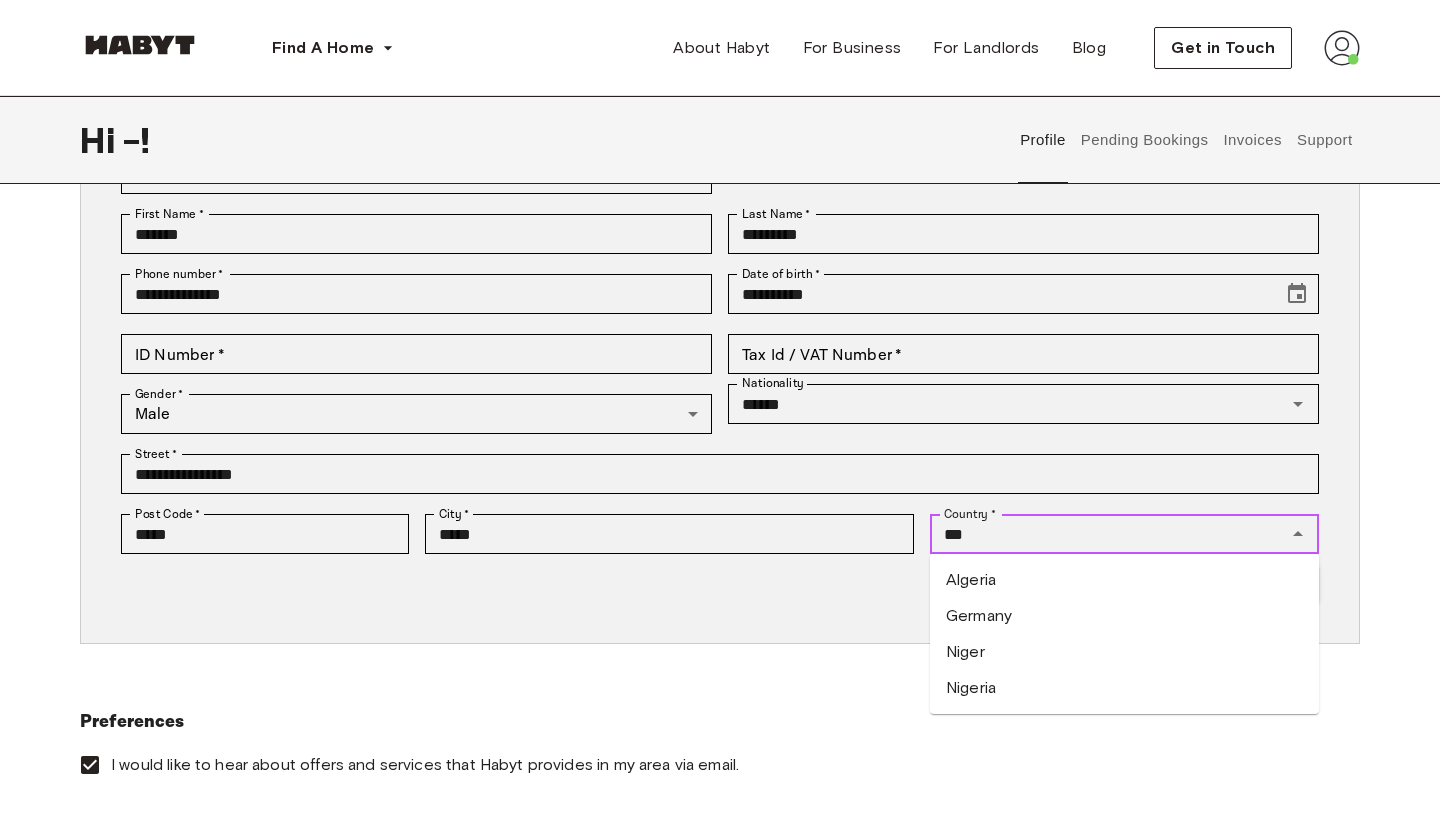 click on "Germany" at bounding box center [1124, 616] 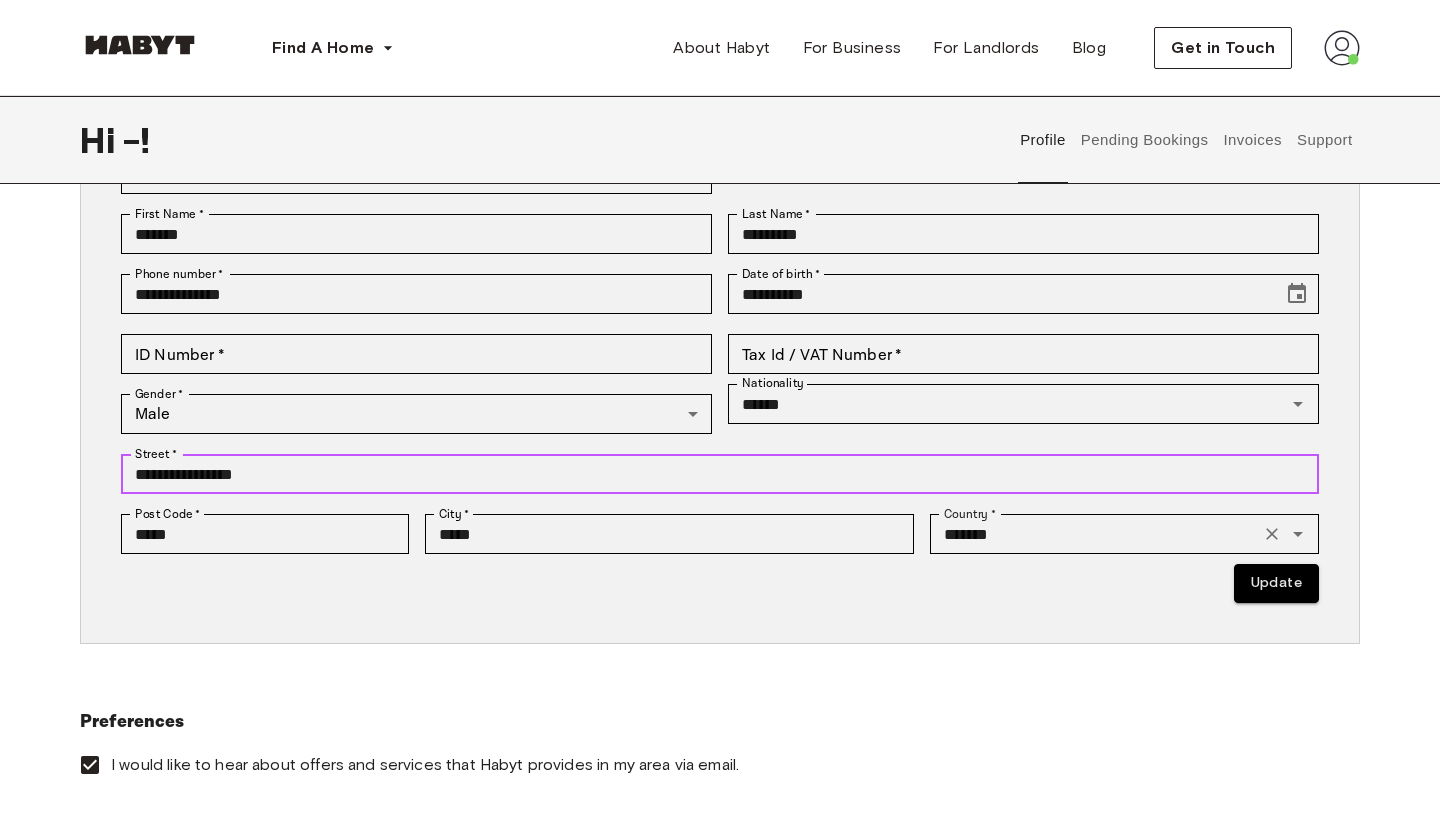 click on "**********" at bounding box center [720, 474] 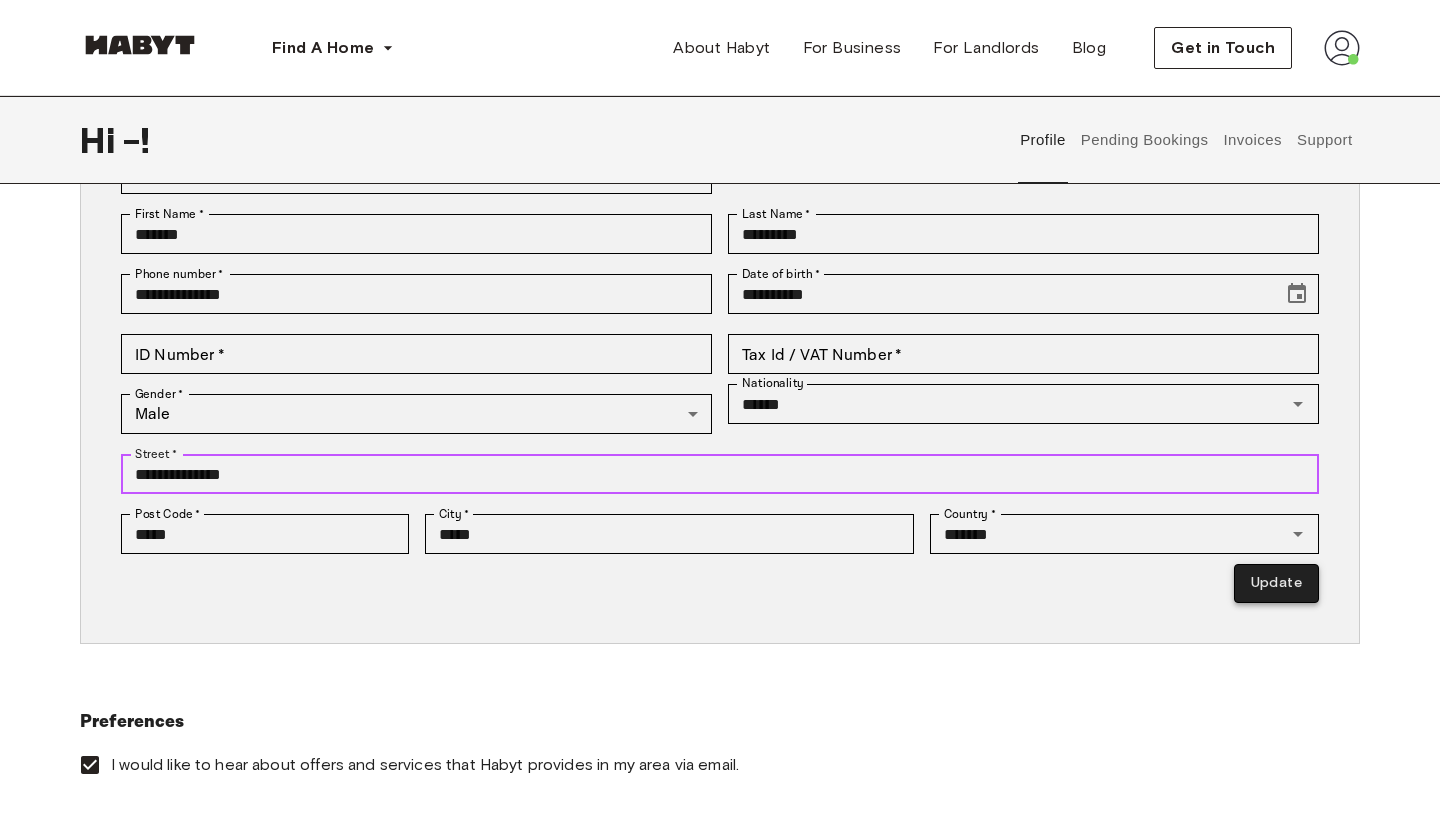 type on "**********" 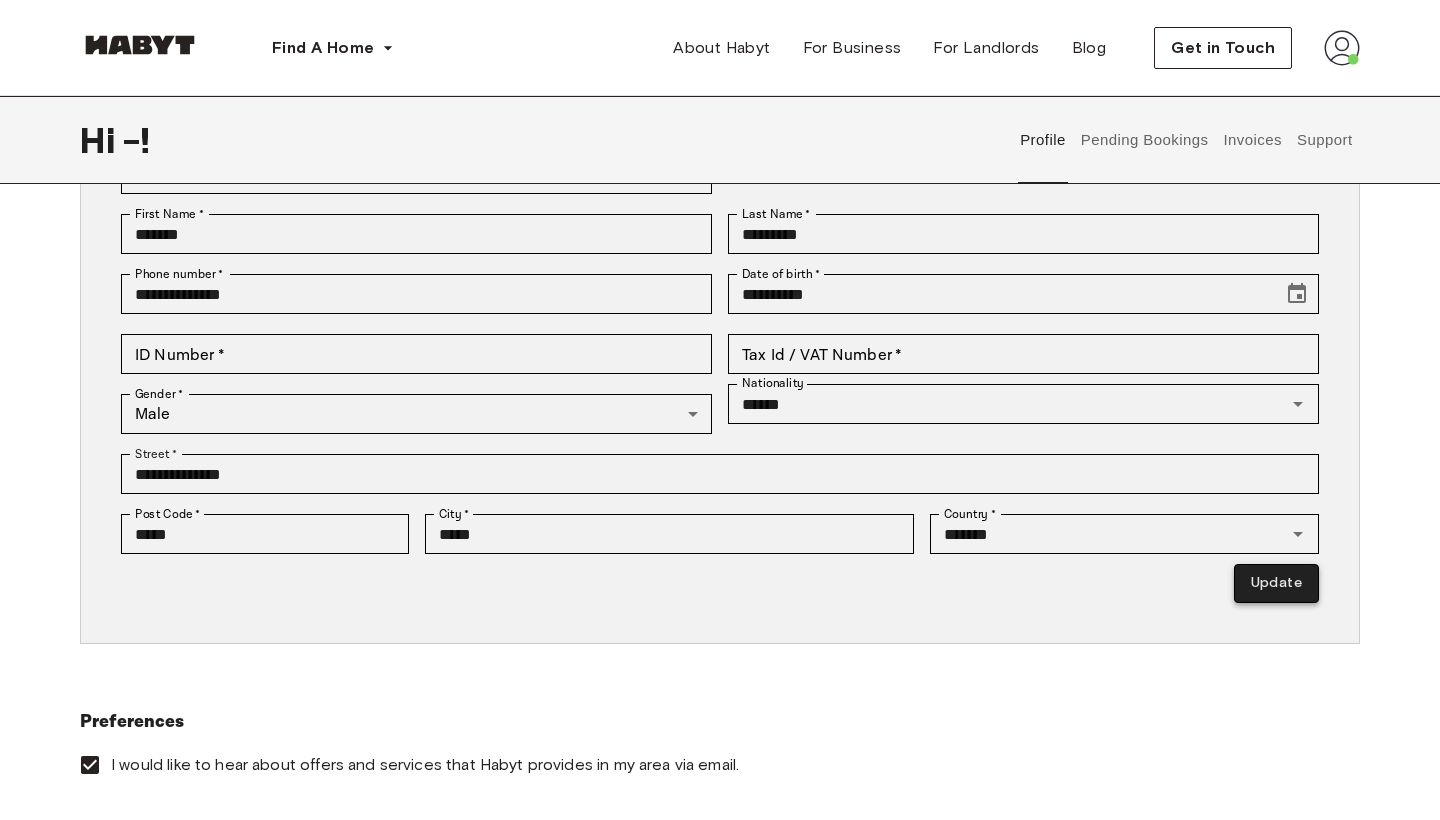 click on "Update" at bounding box center (1276, 583) 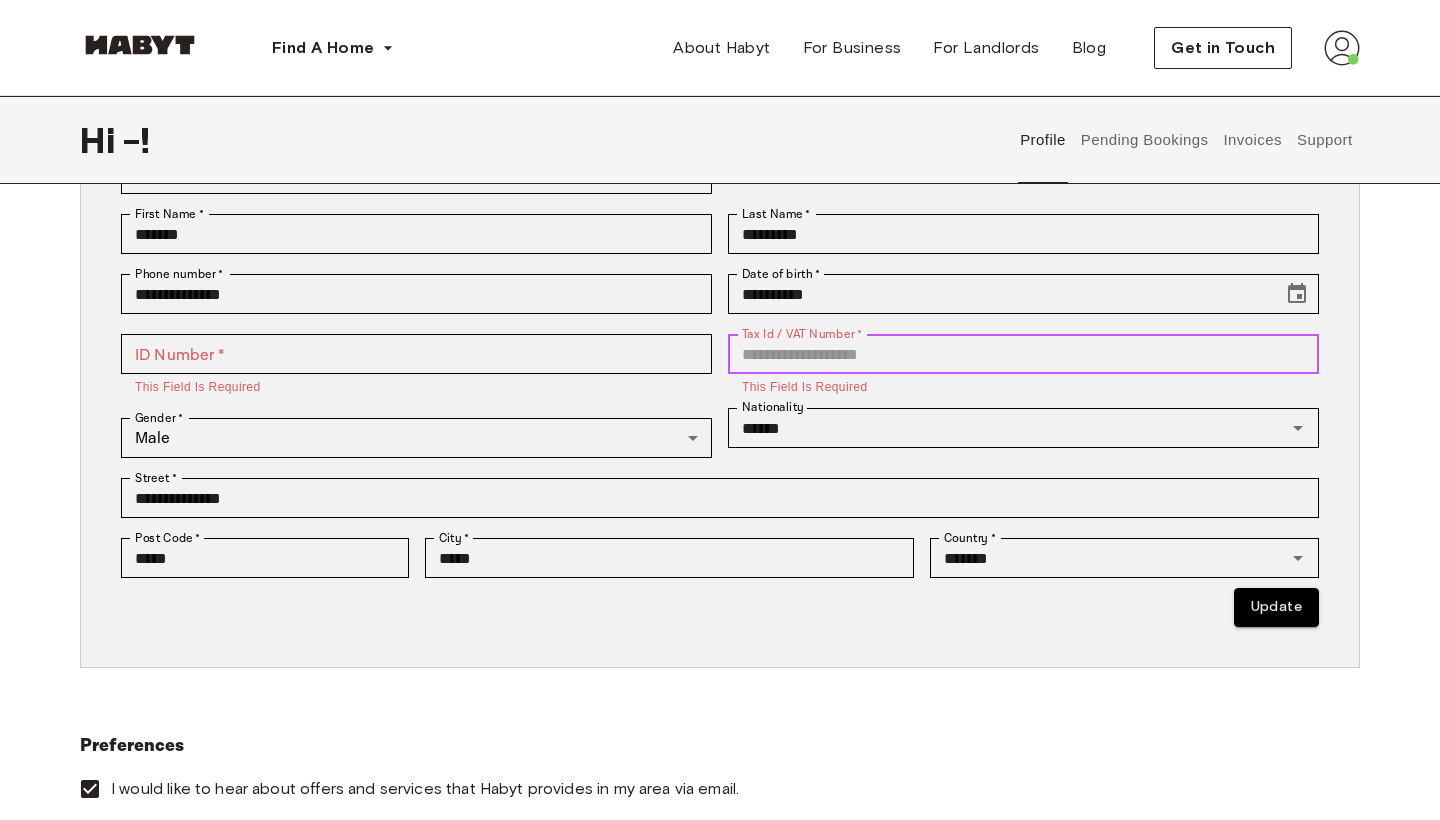 click on "Tax Id / VAT Number   *" at bounding box center [1023, 354] 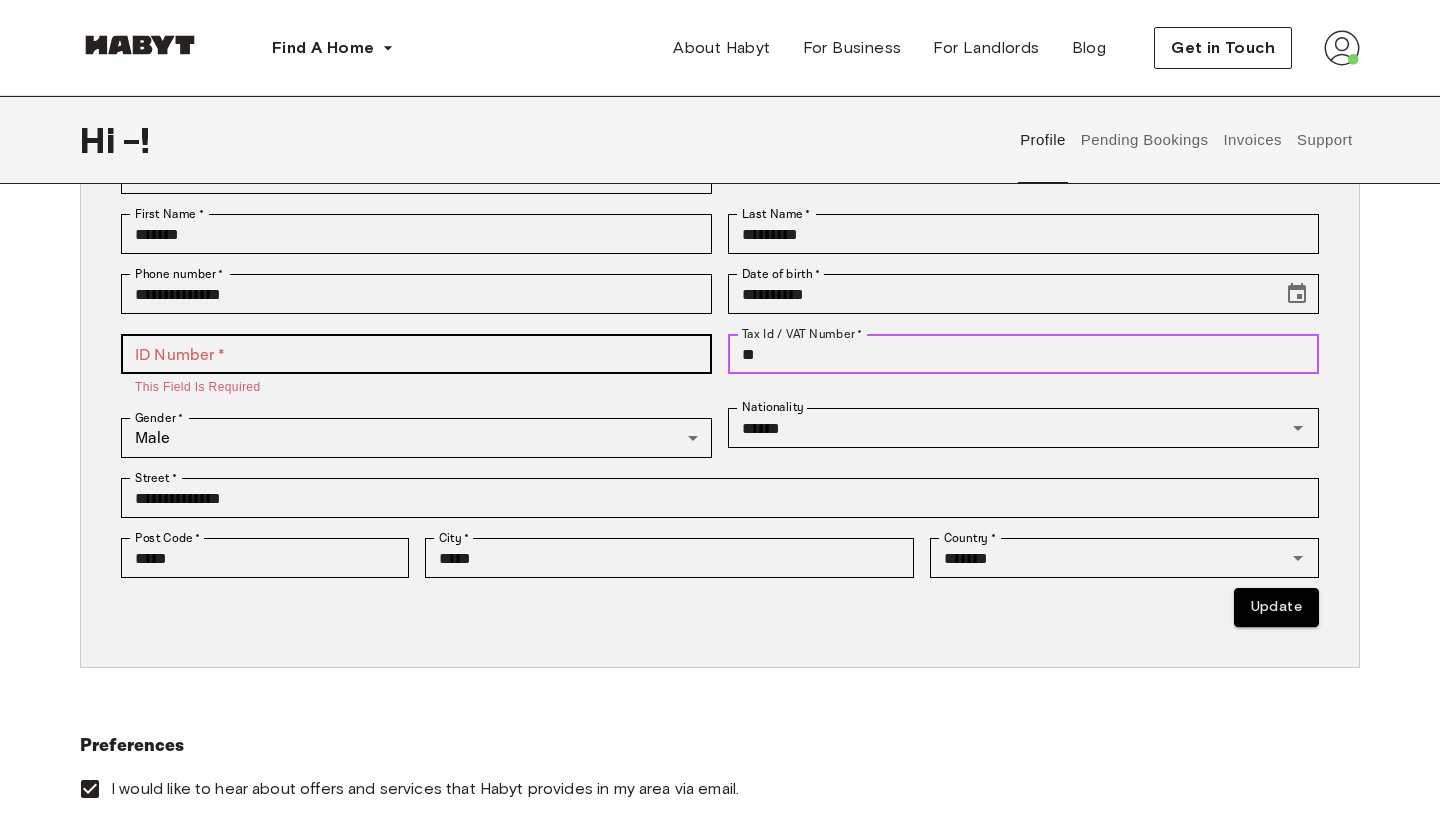 type on "**" 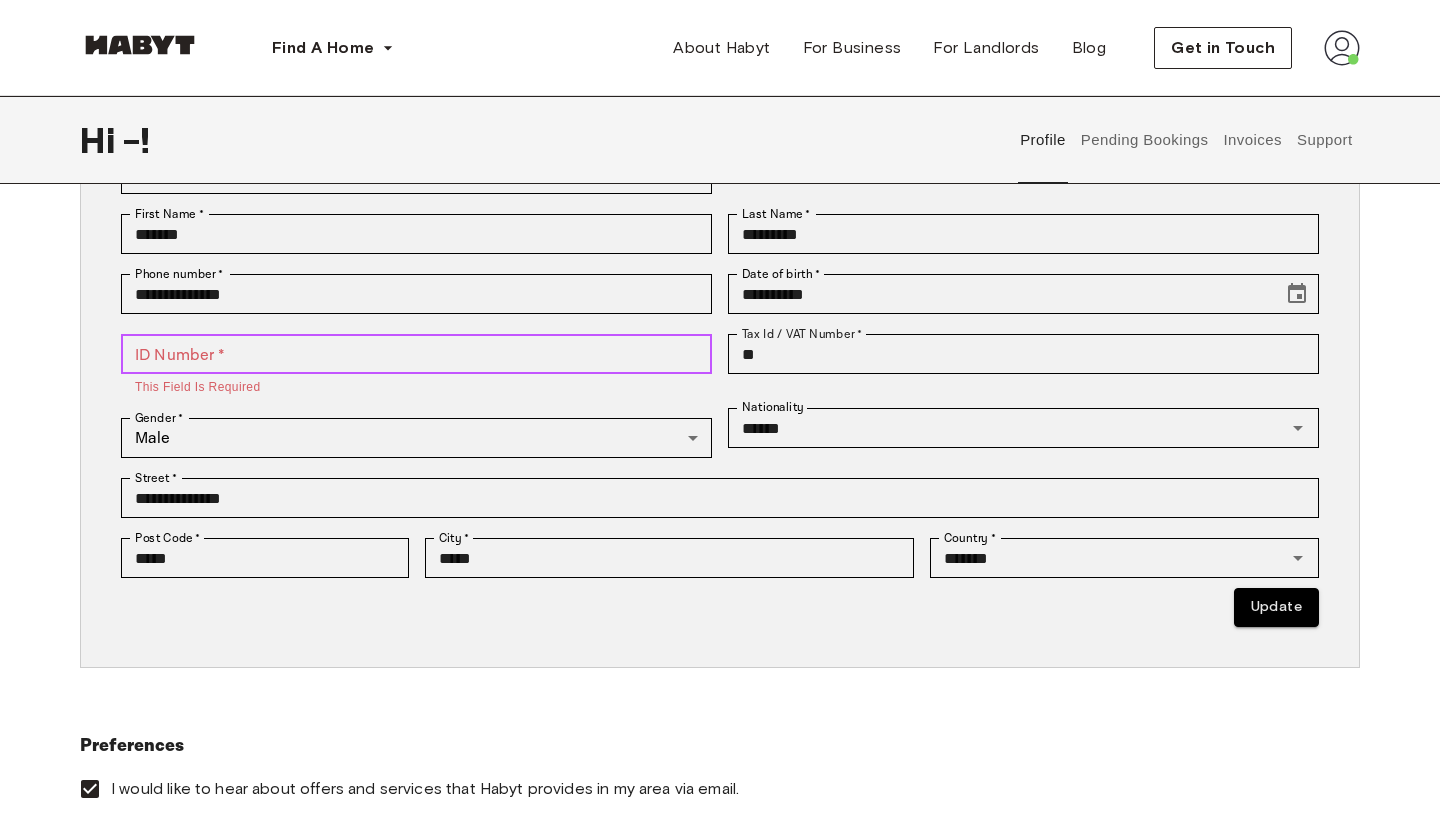 click on "ID Number   *" at bounding box center (416, 354) 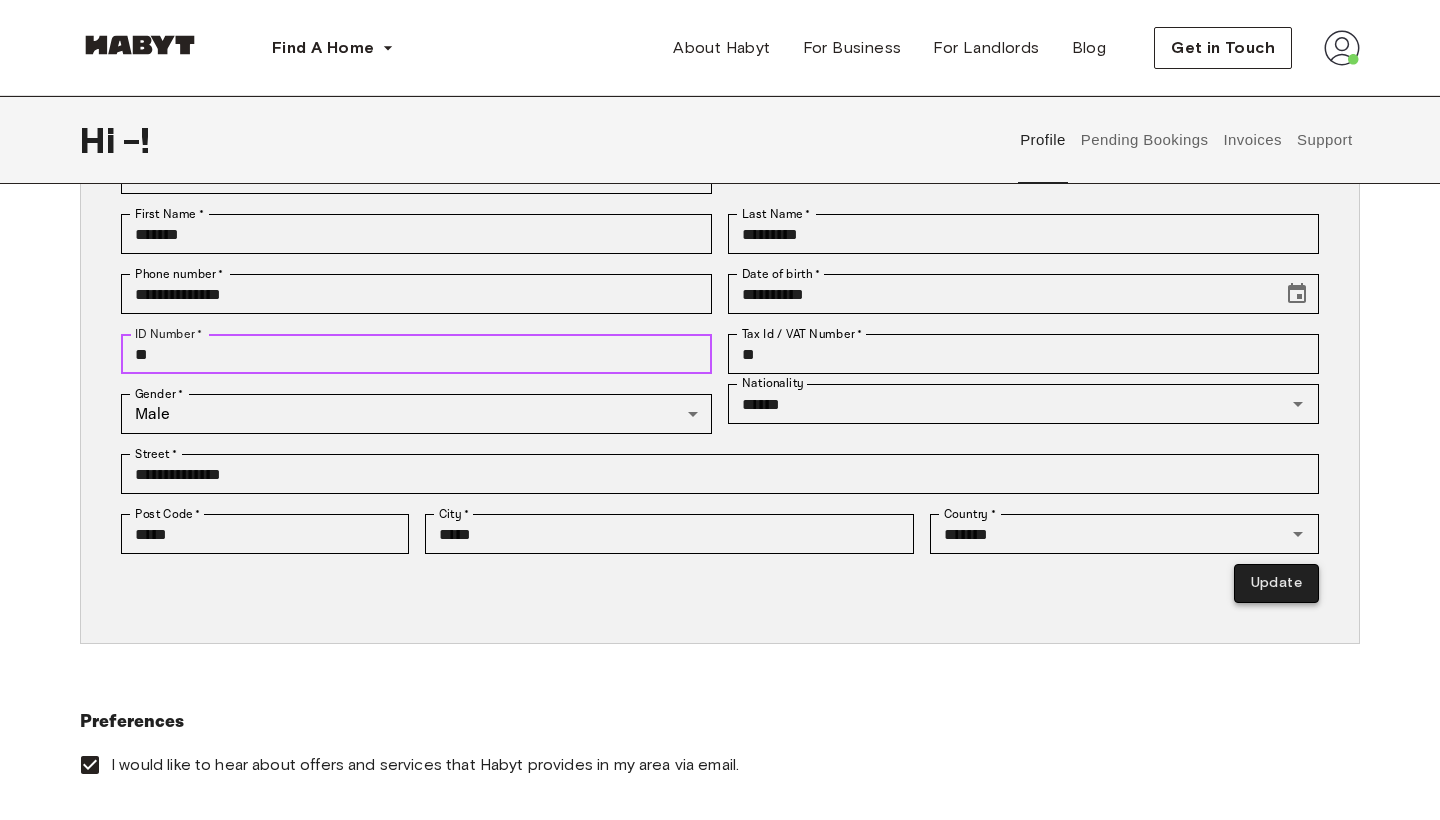 type on "**" 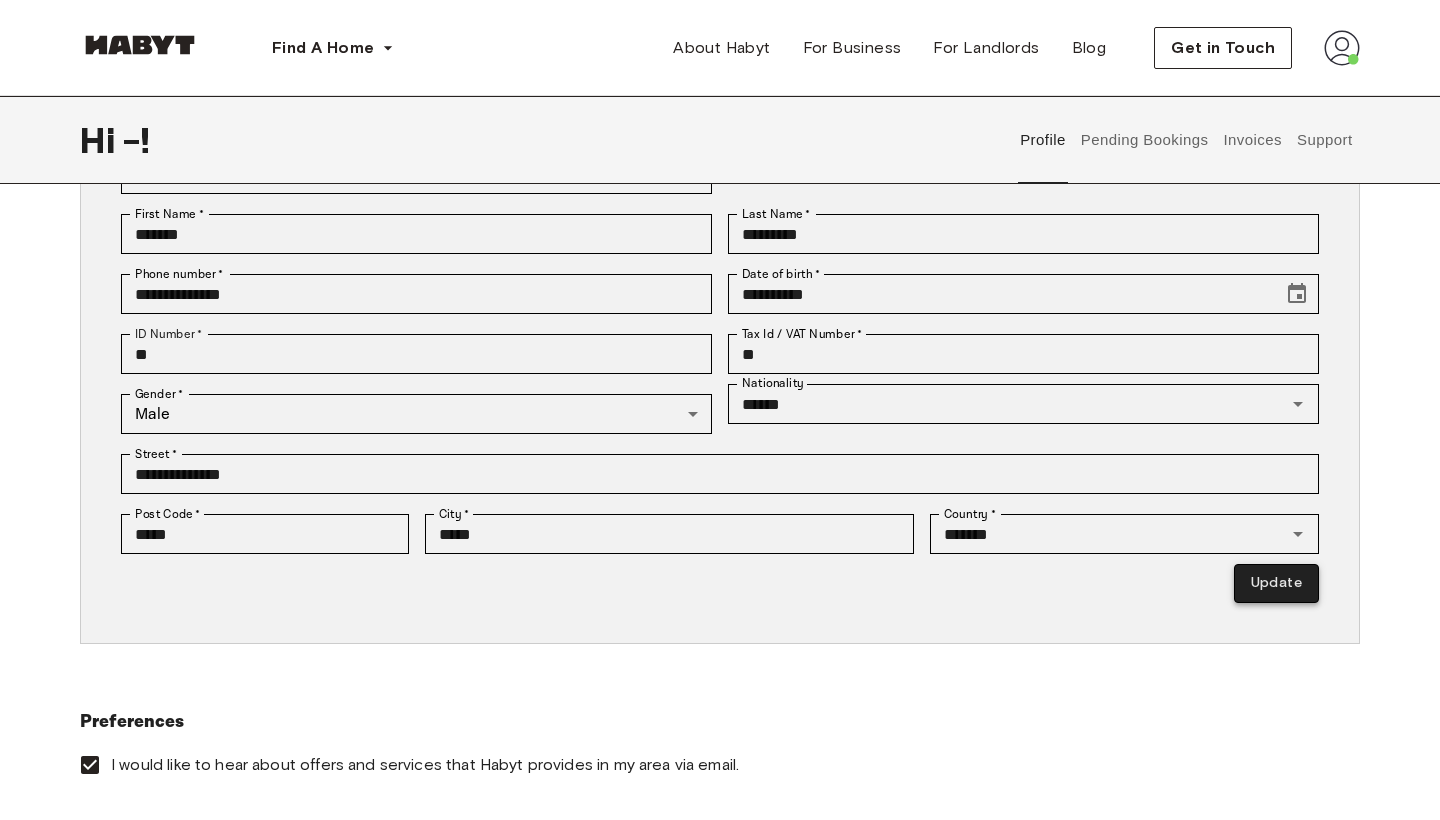 click on "Update" at bounding box center [1276, 583] 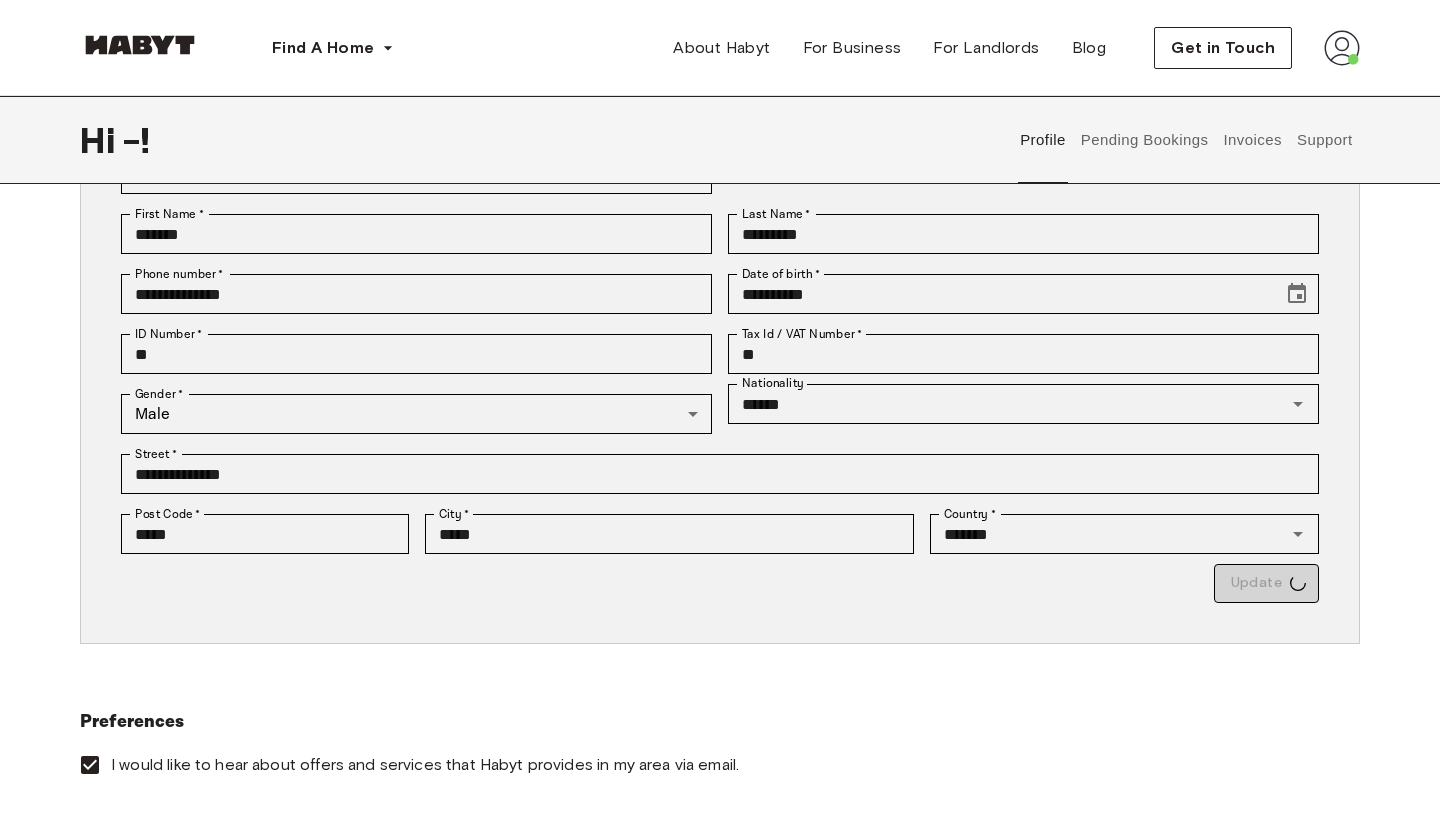 type on "*********" 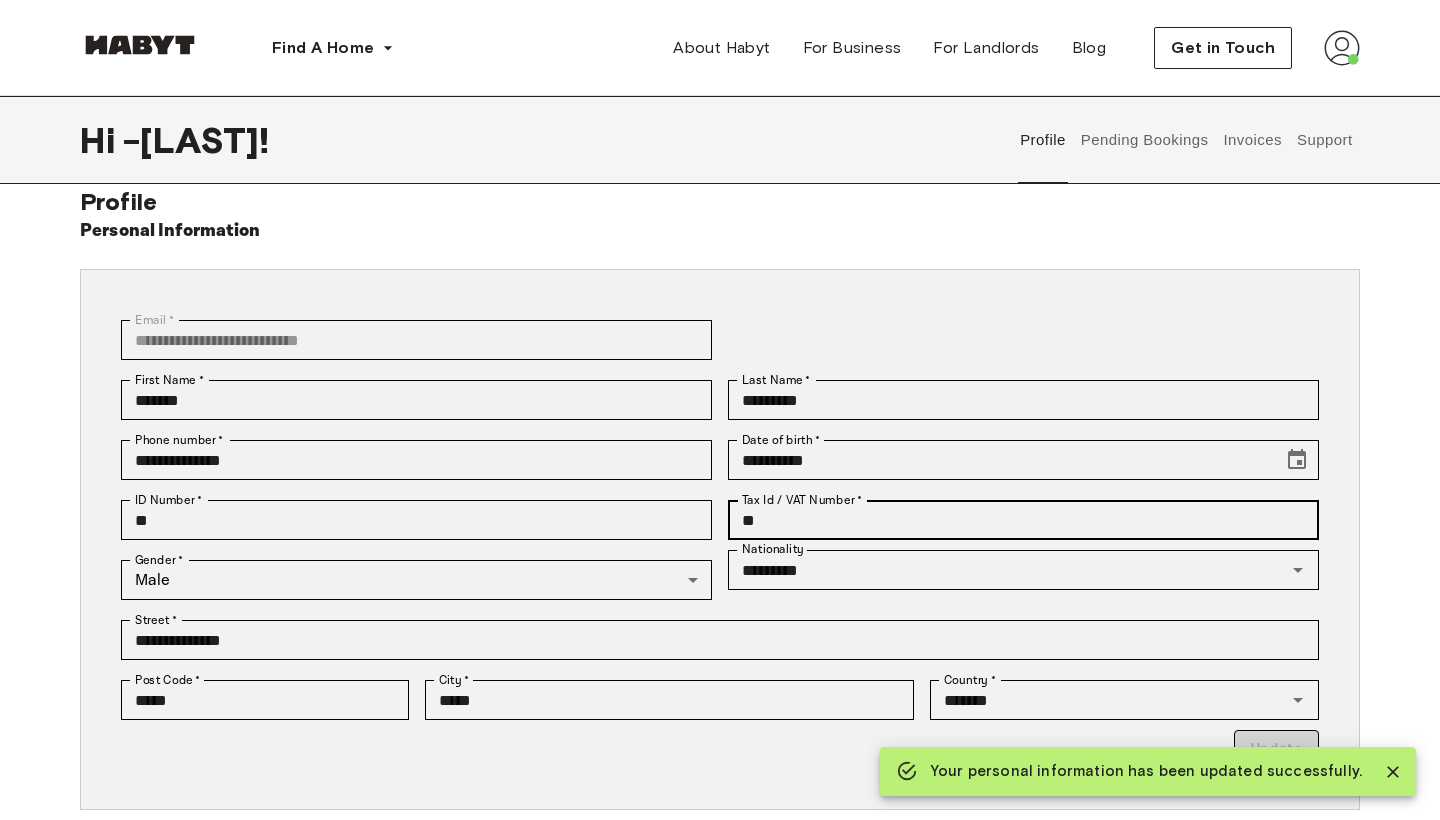 scroll, scrollTop: 31, scrollLeft: 0, axis: vertical 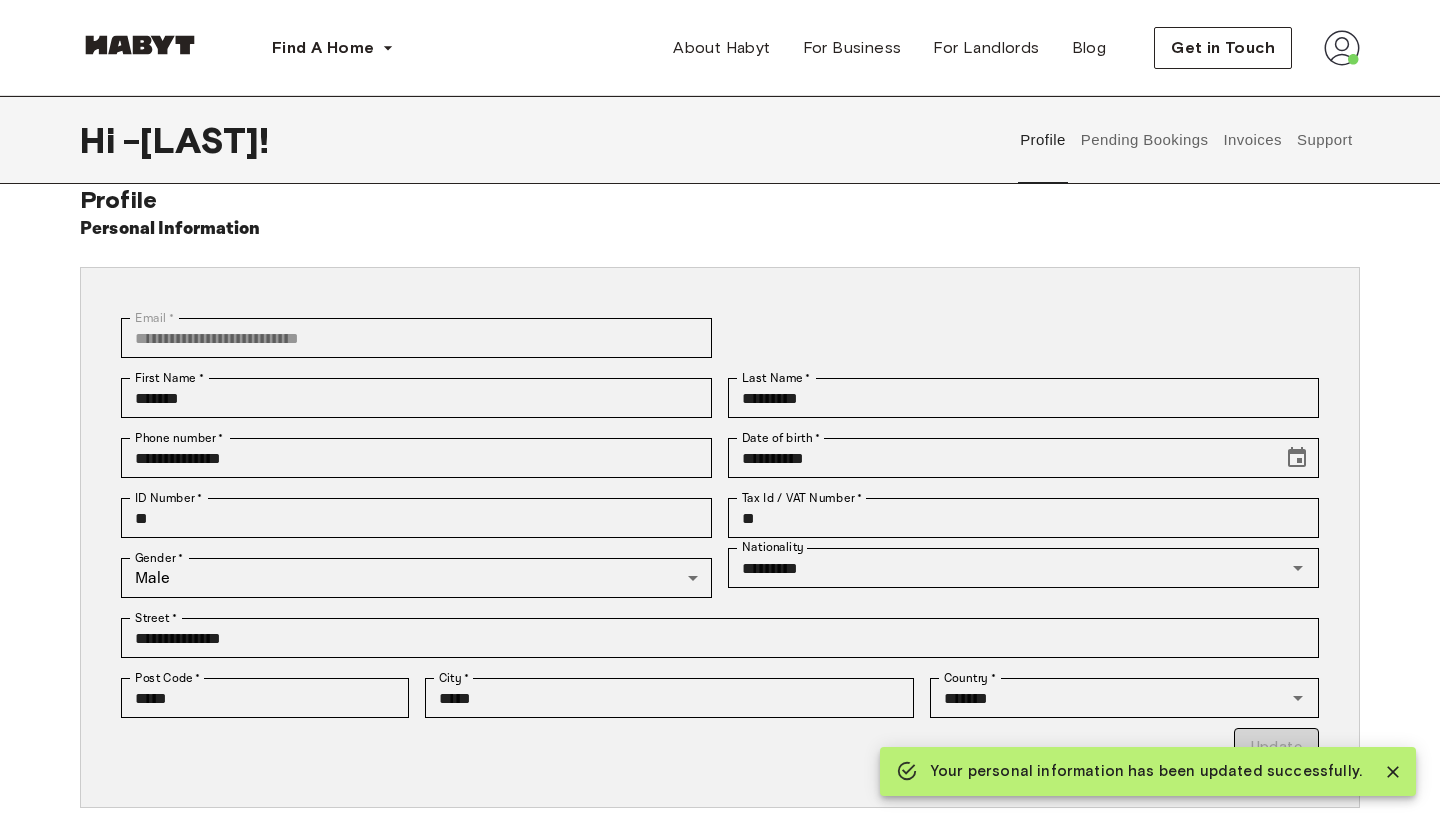 click at bounding box center (1342, 48) 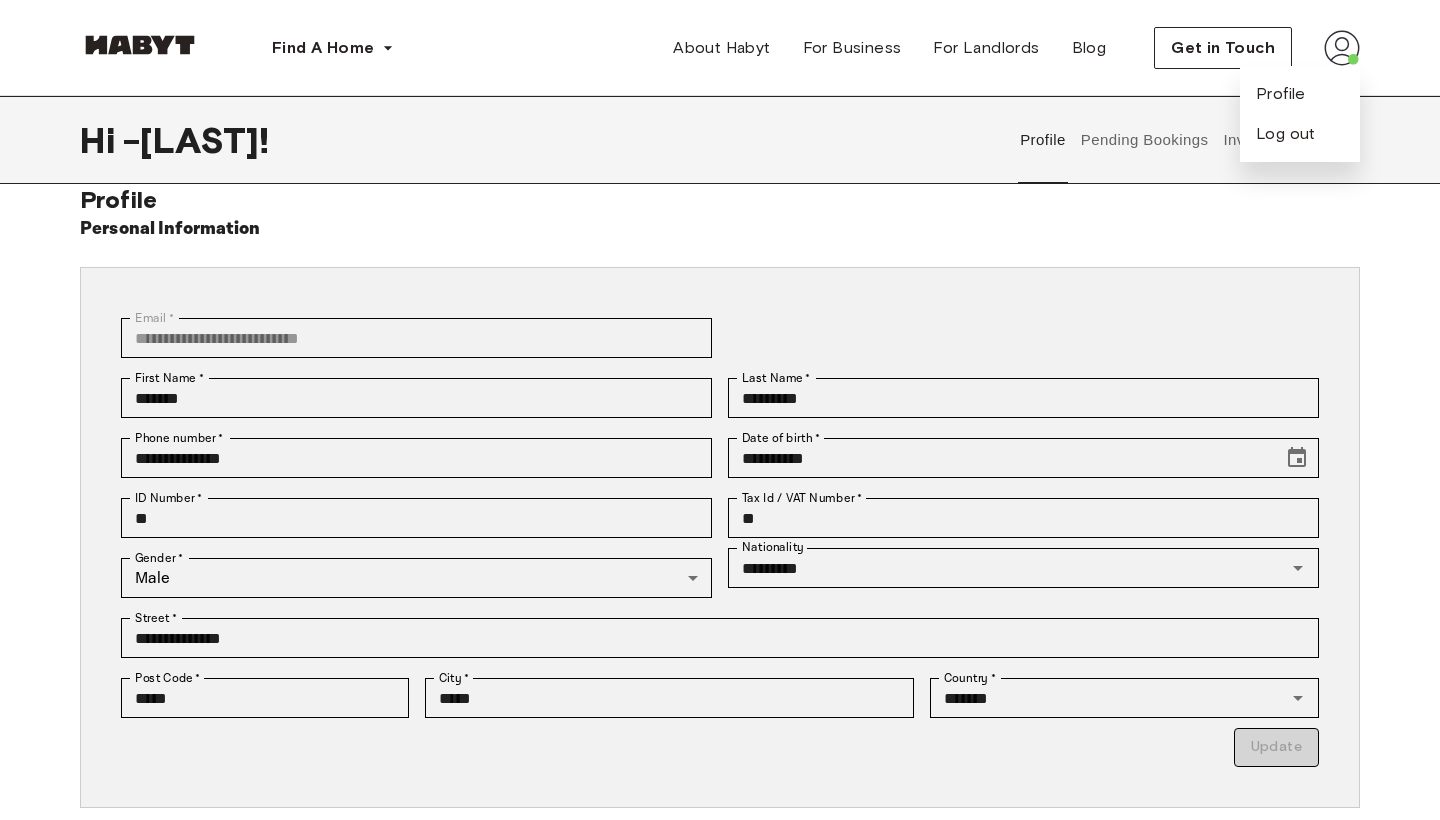 click on "Profile Log out" at bounding box center [1300, 114] 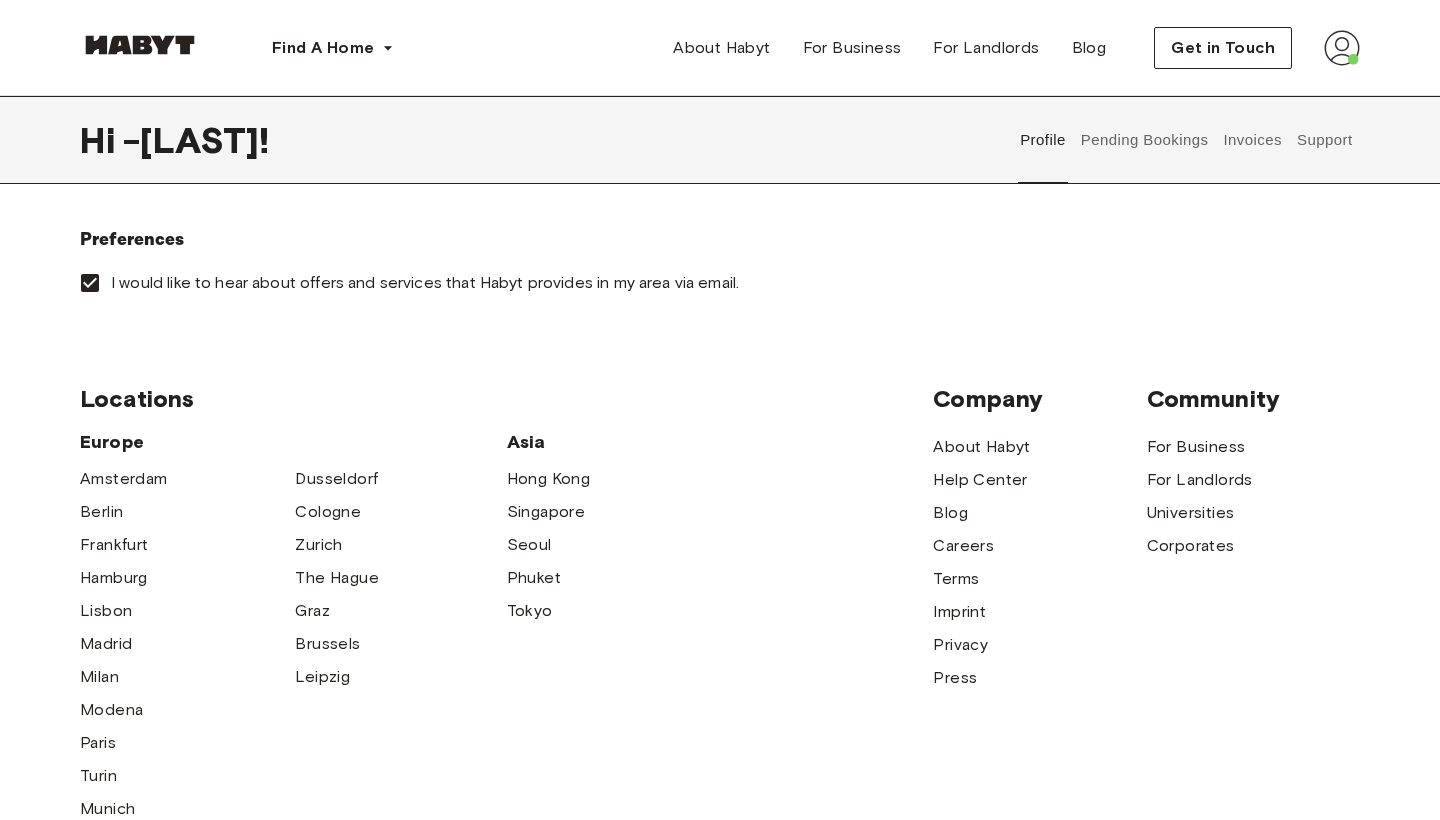 scroll, scrollTop: 547, scrollLeft: 0, axis: vertical 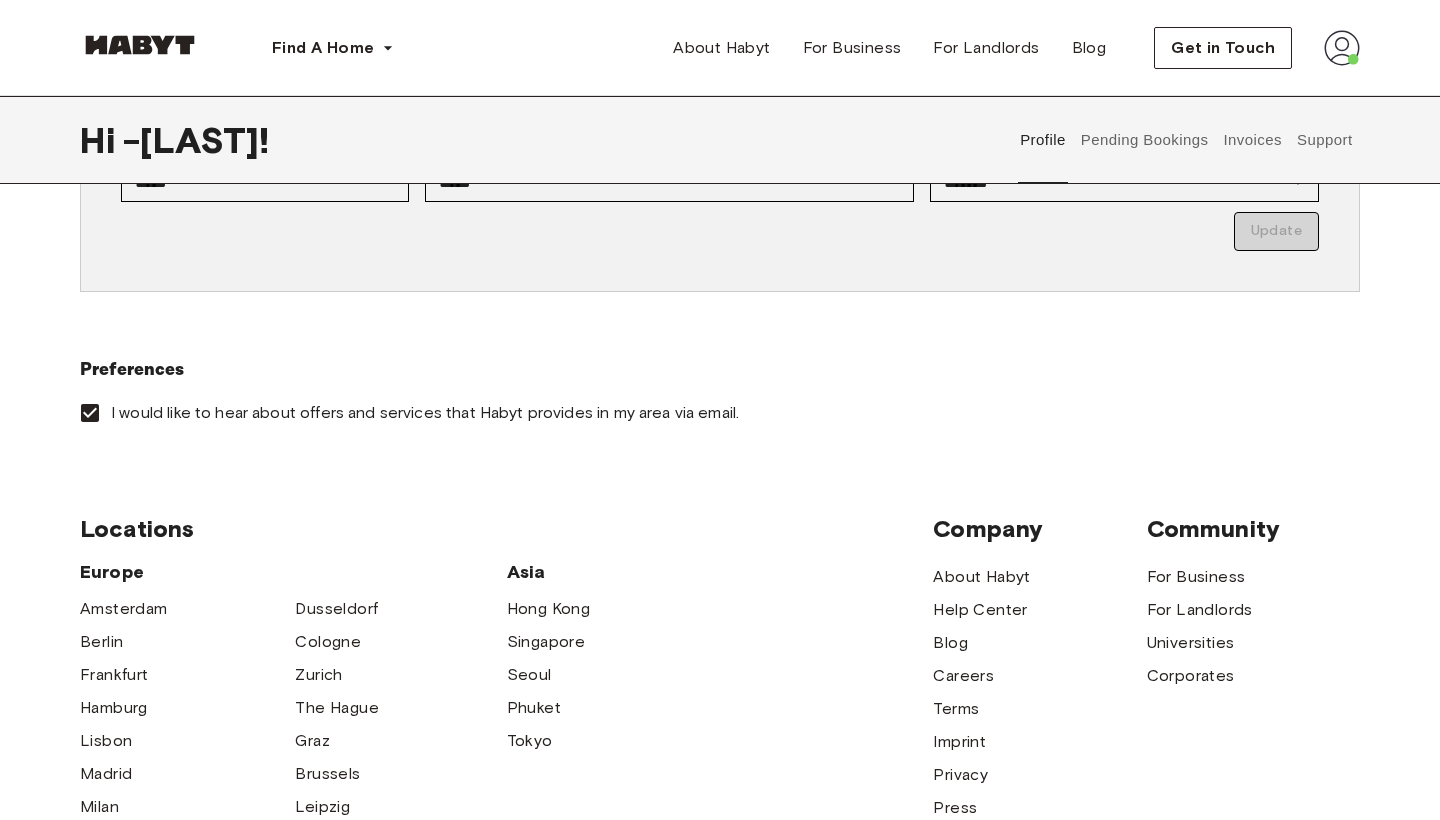 click on "I would like to hear about offers and services that Habyt provides in my area via email." at bounding box center (706, 413) 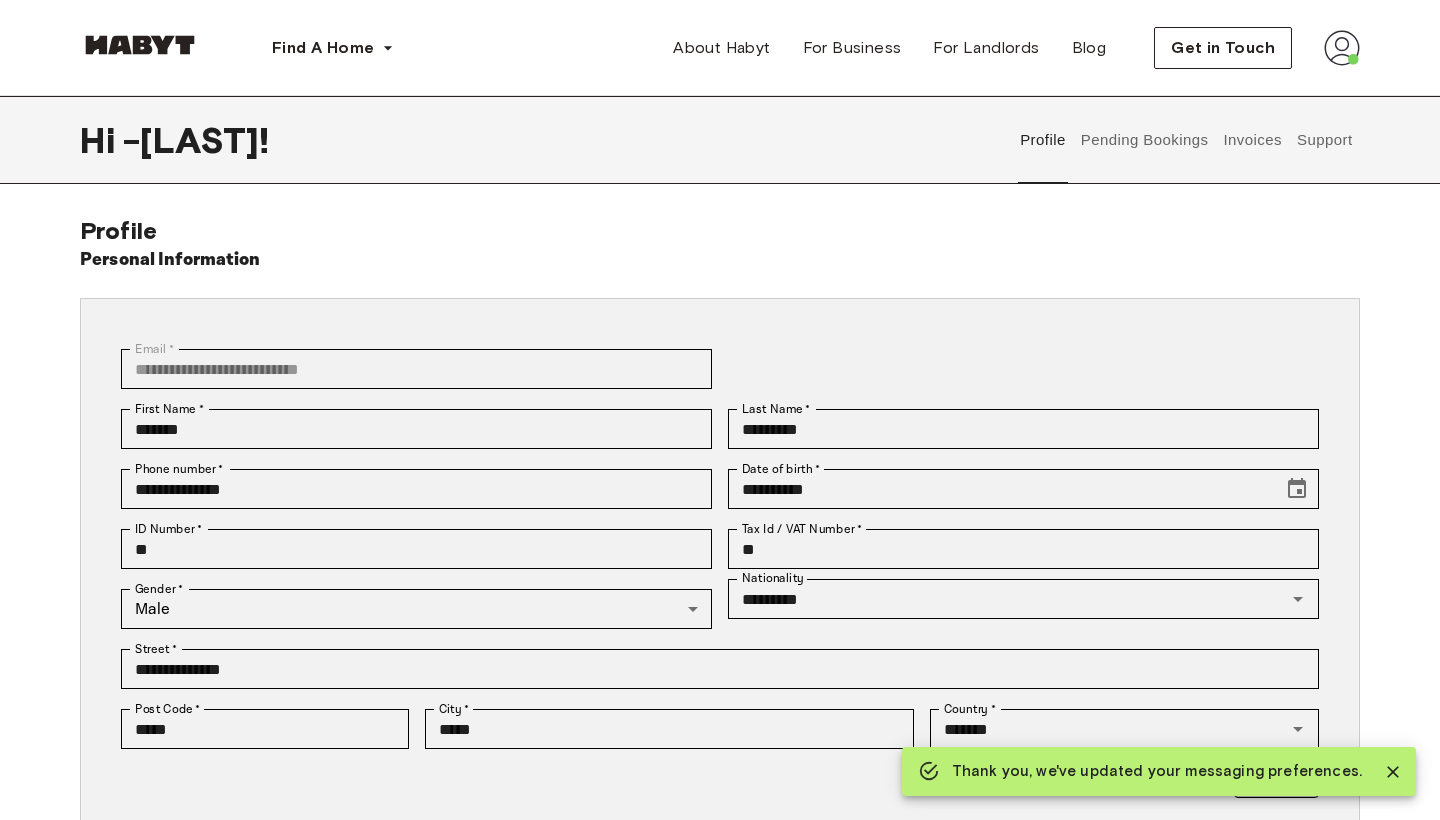 scroll, scrollTop: 0, scrollLeft: 0, axis: both 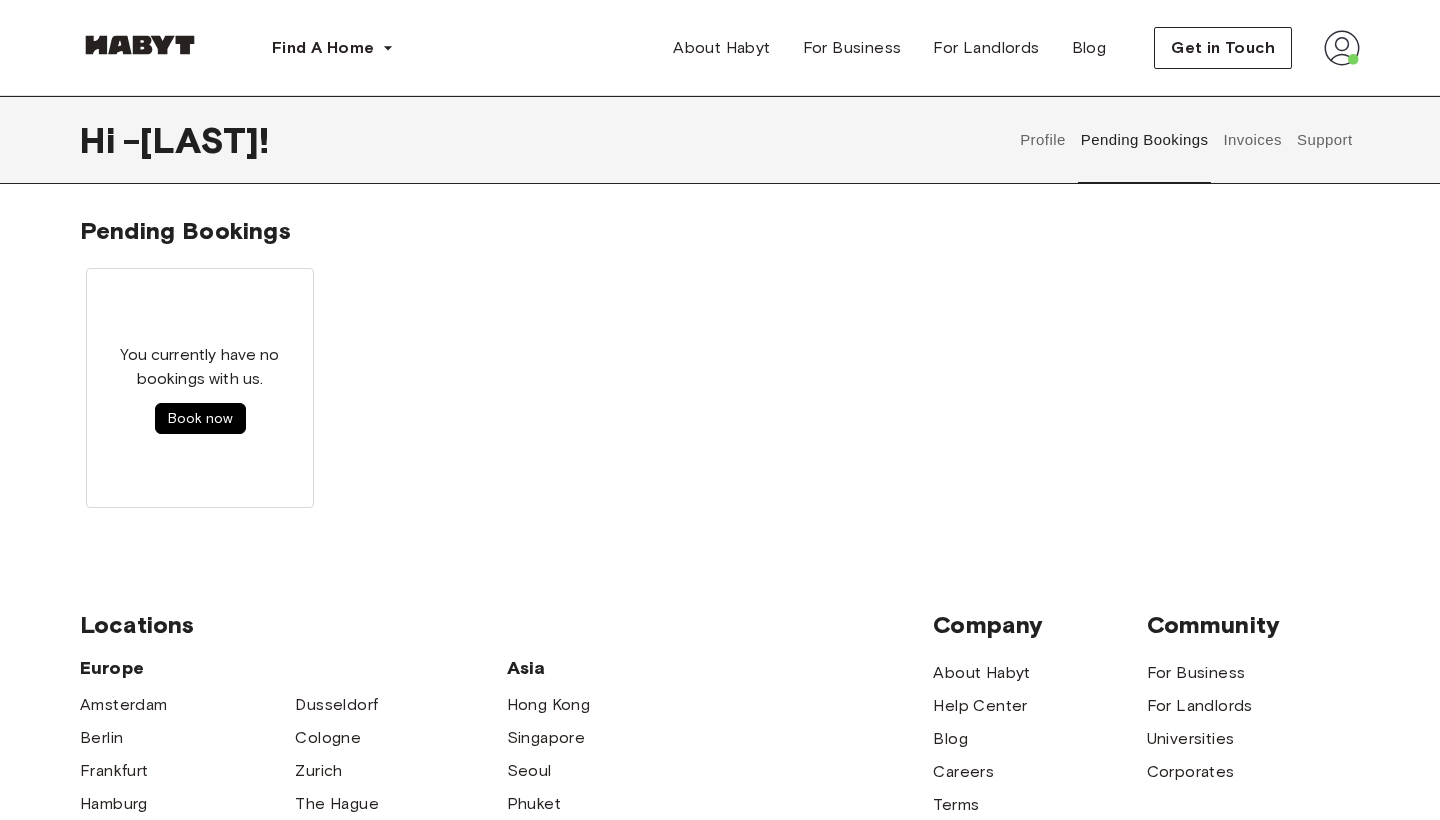 click on "Invoices" at bounding box center (1252, 140) 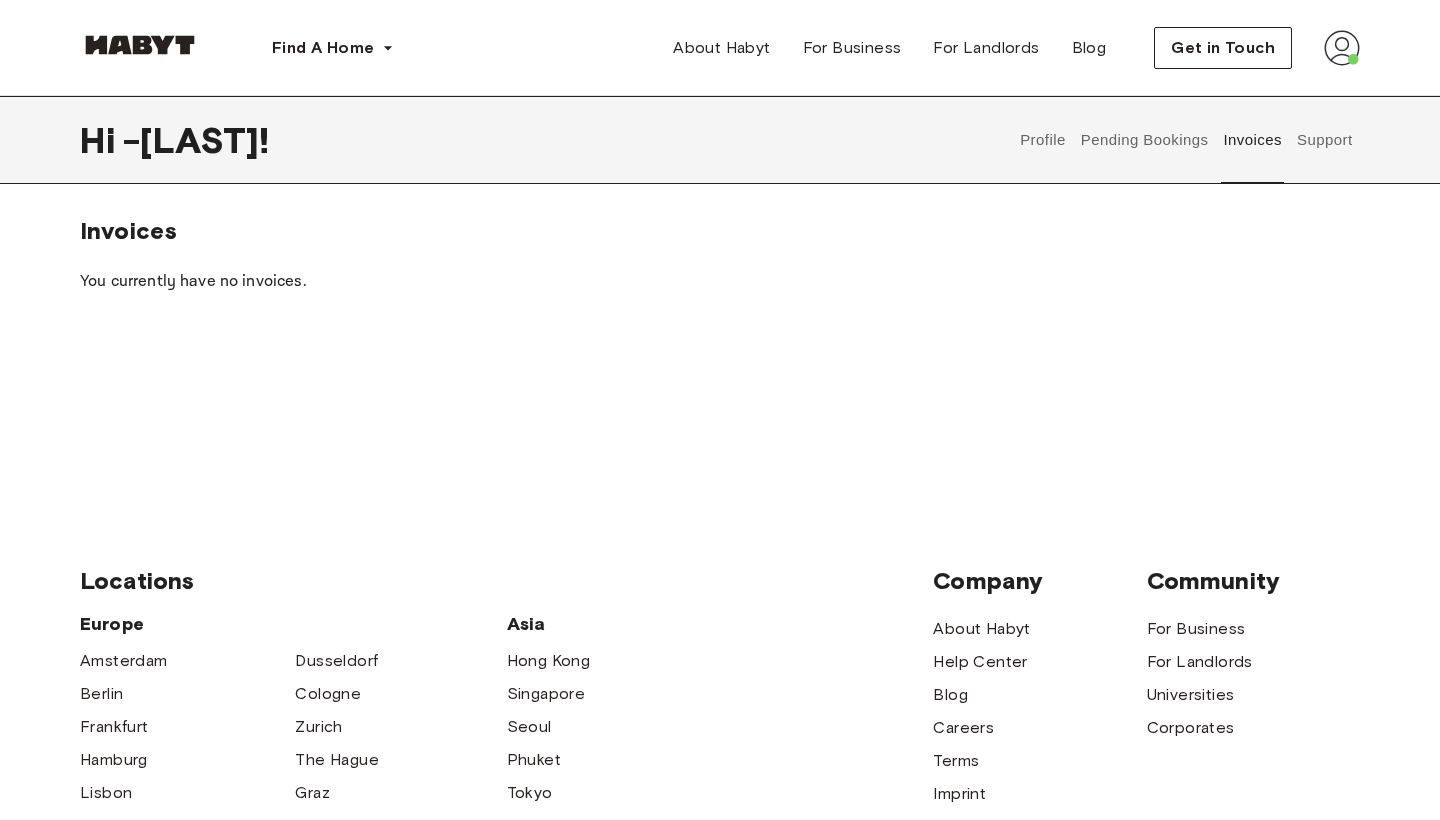 click on "Support" at bounding box center (1324, 140) 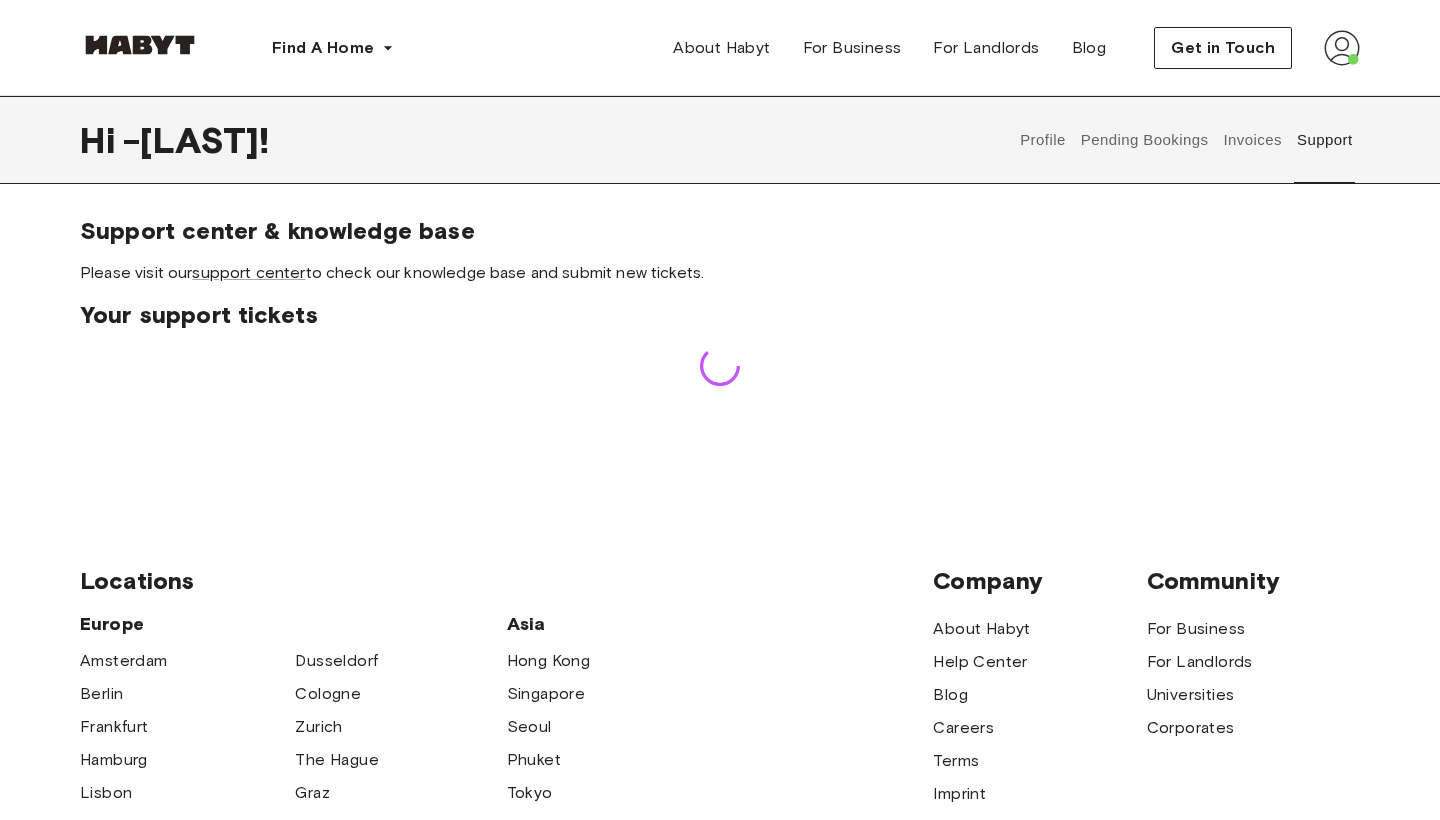 click at bounding box center (1342, 48) 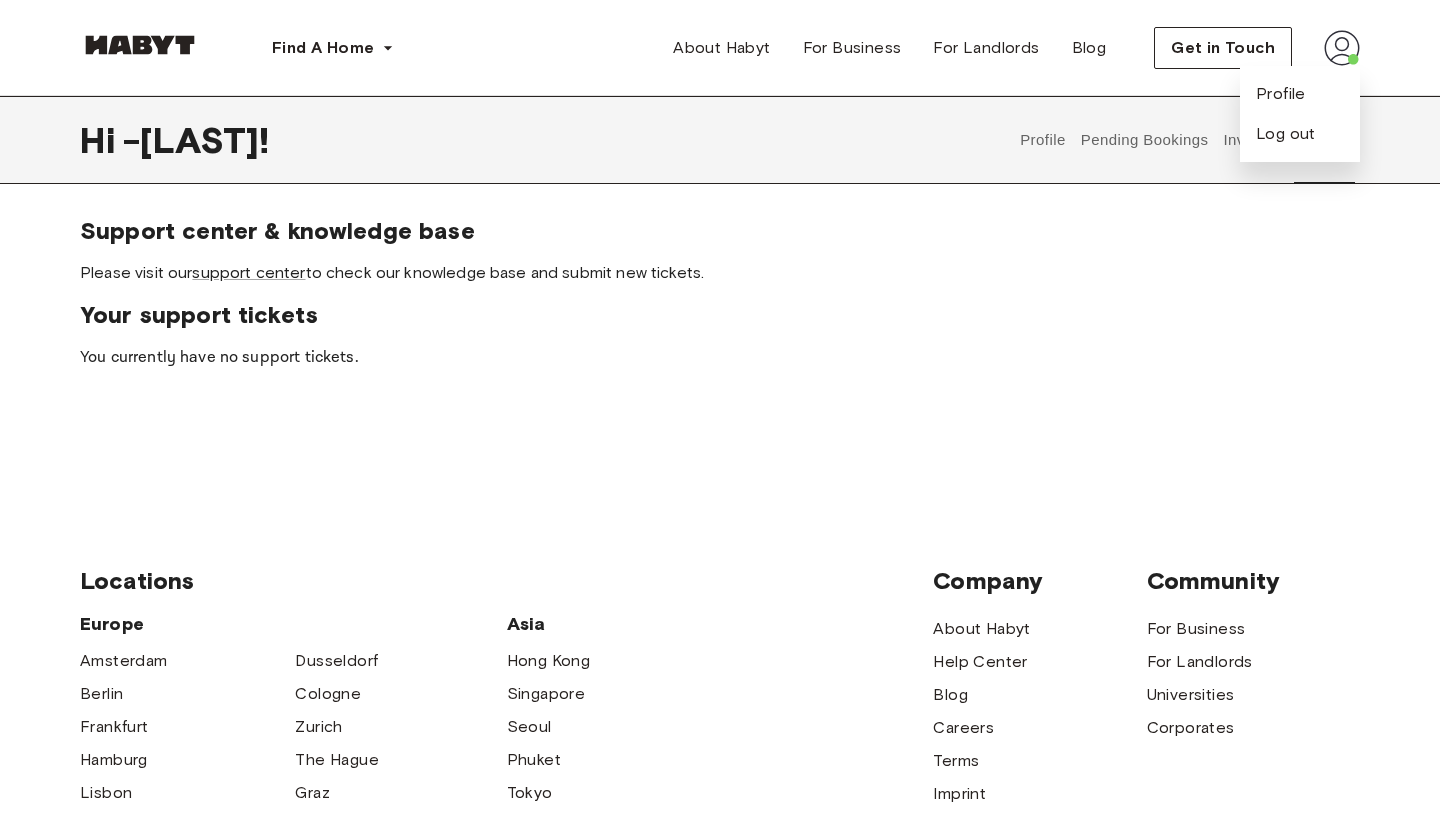 click on "Profile Log out" at bounding box center [1300, 114] 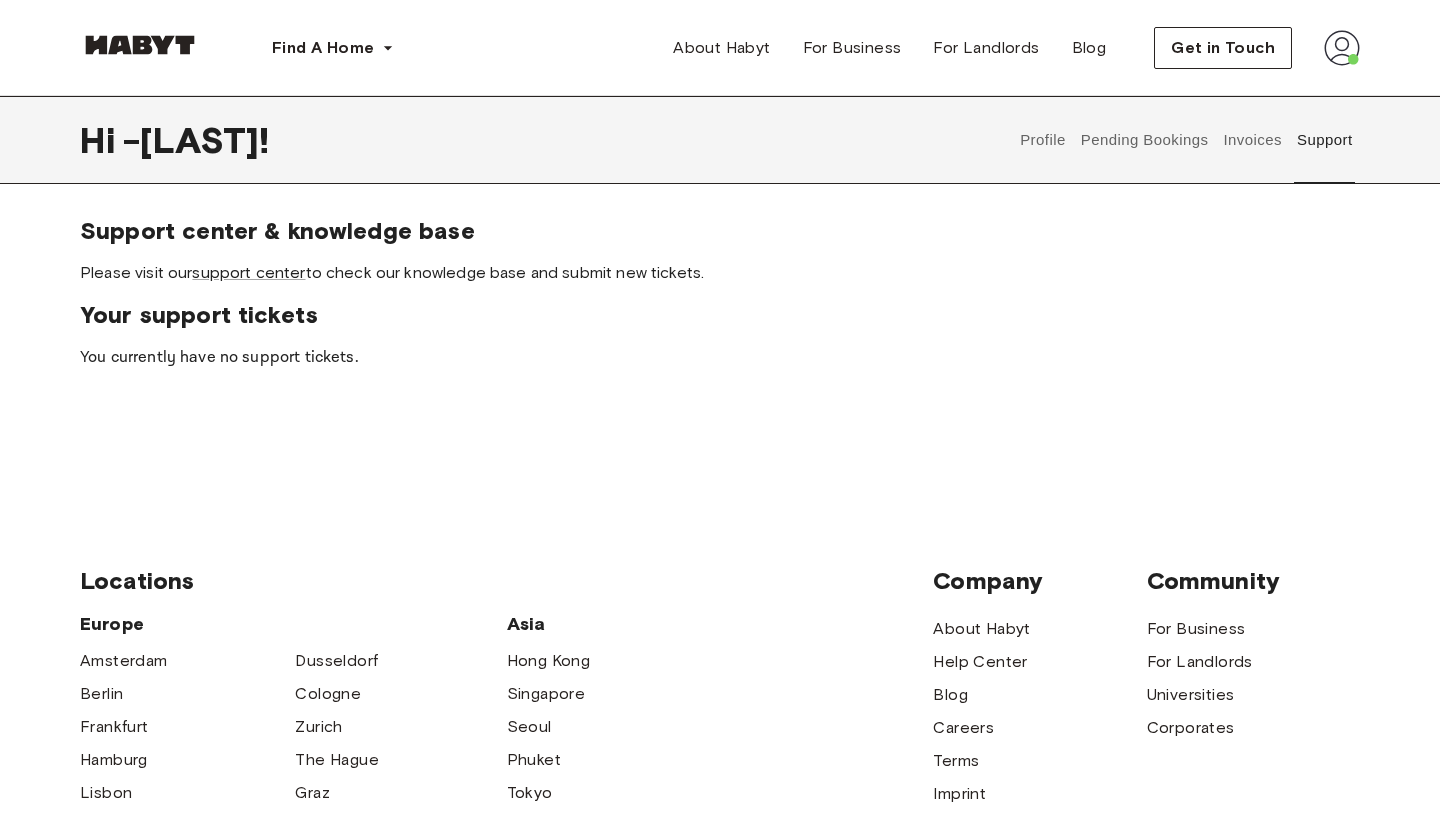 click at bounding box center (1342, 48) 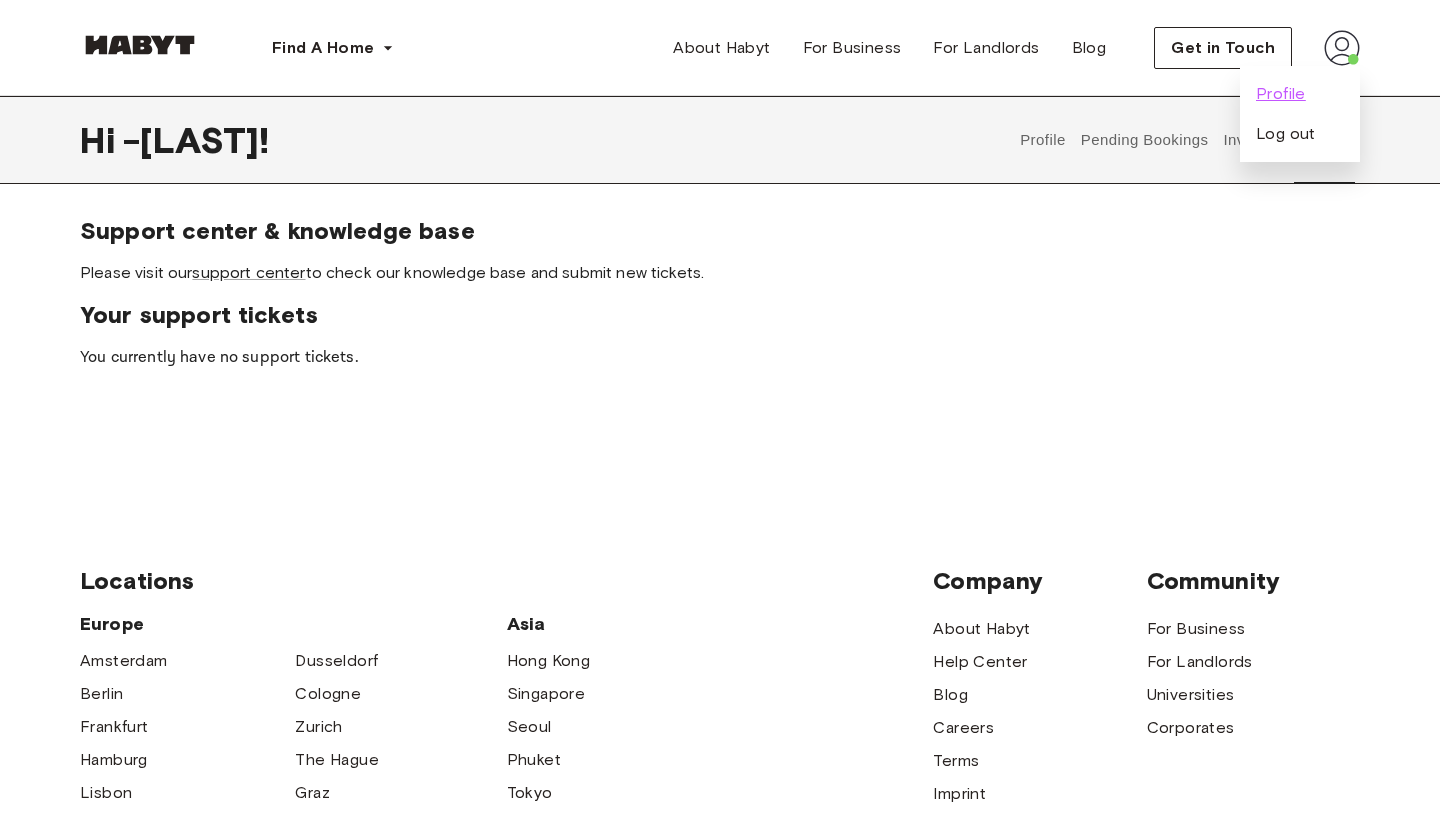 click on "Profile" at bounding box center [1281, 94] 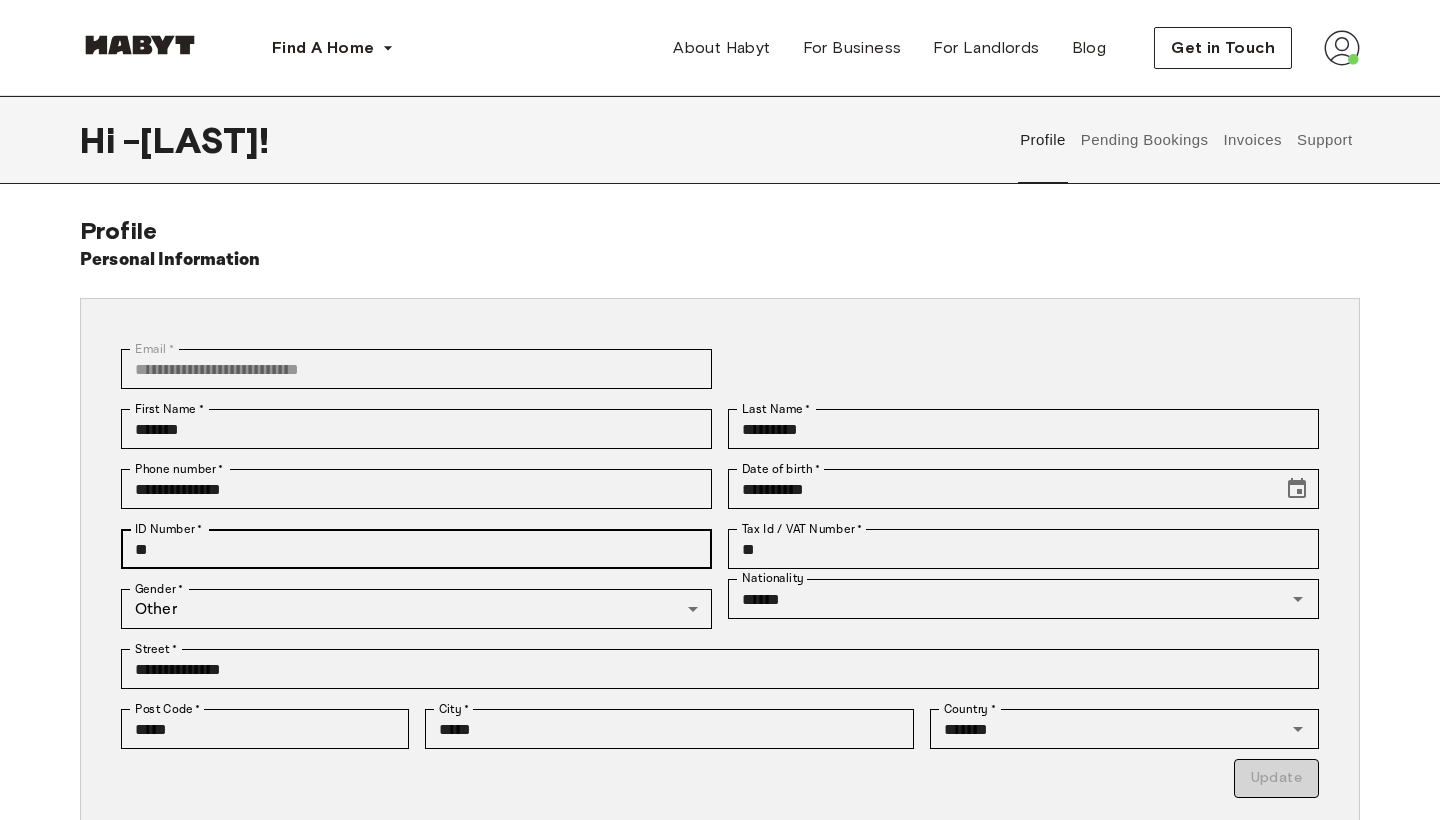 scroll, scrollTop: 0, scrollLeft: 0, axis: both 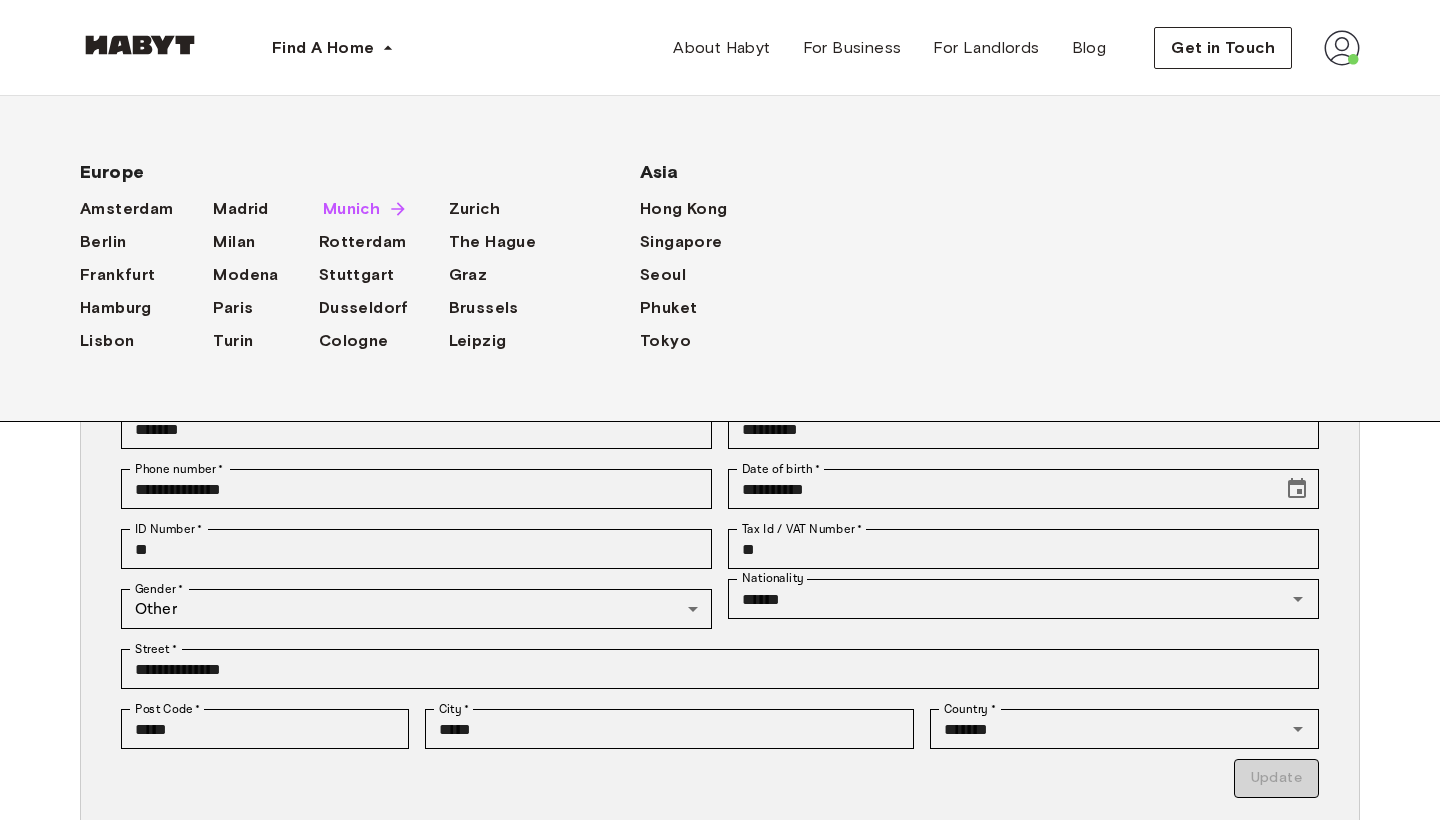 click on "Munich" at bounding box center [351, 209] 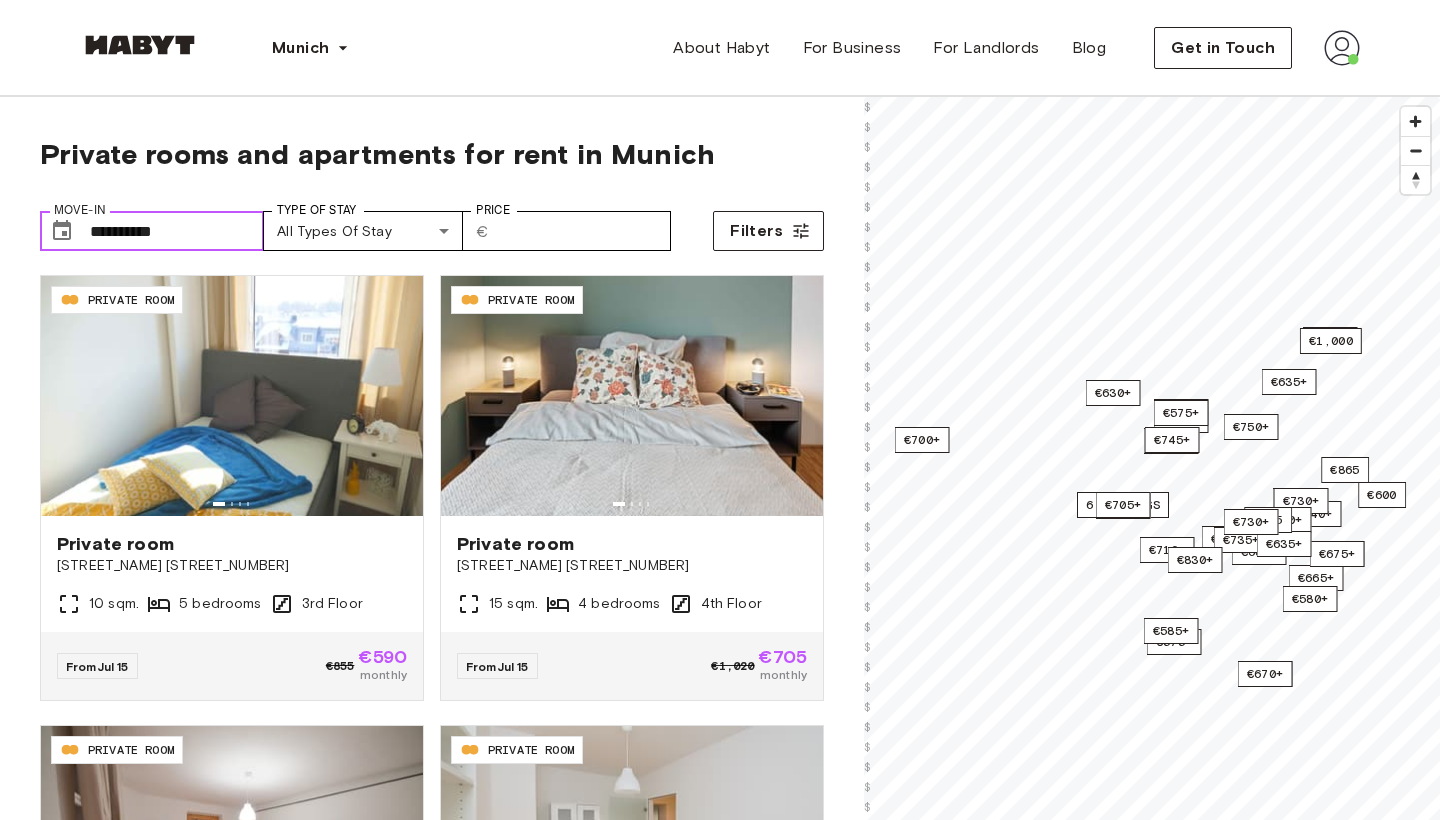 click on "**********" at bounding box center [177, 231] 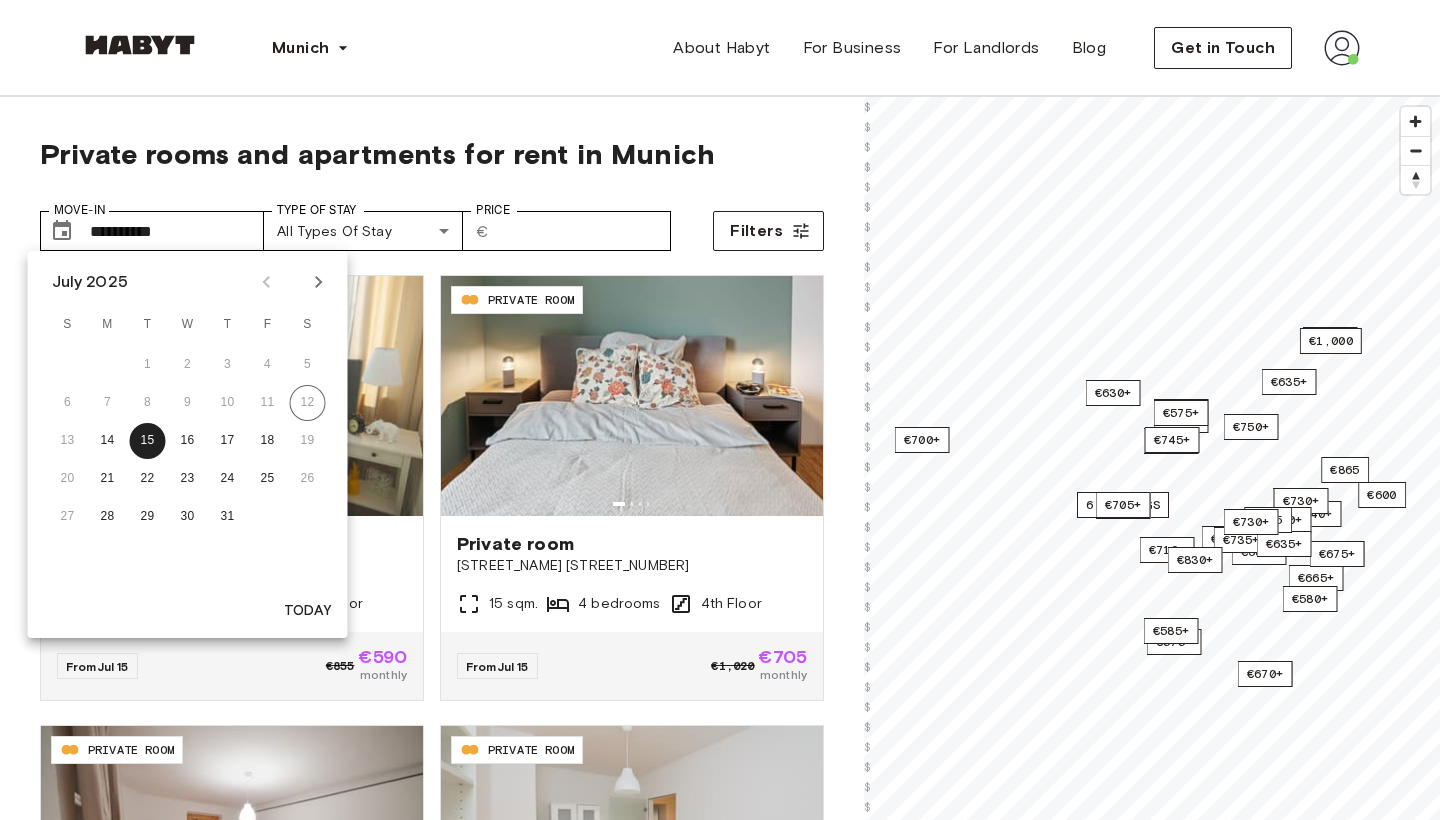 click 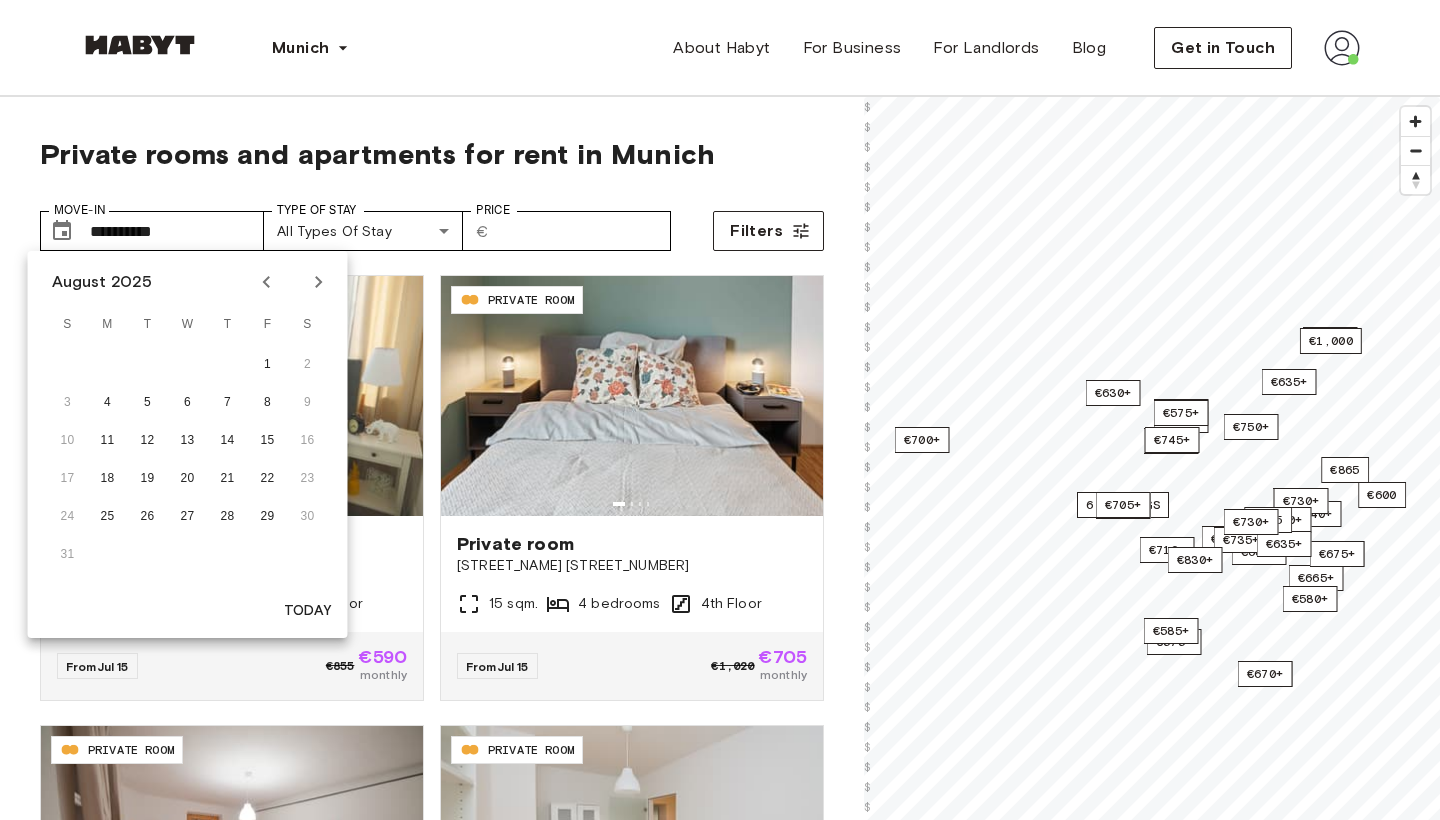 click 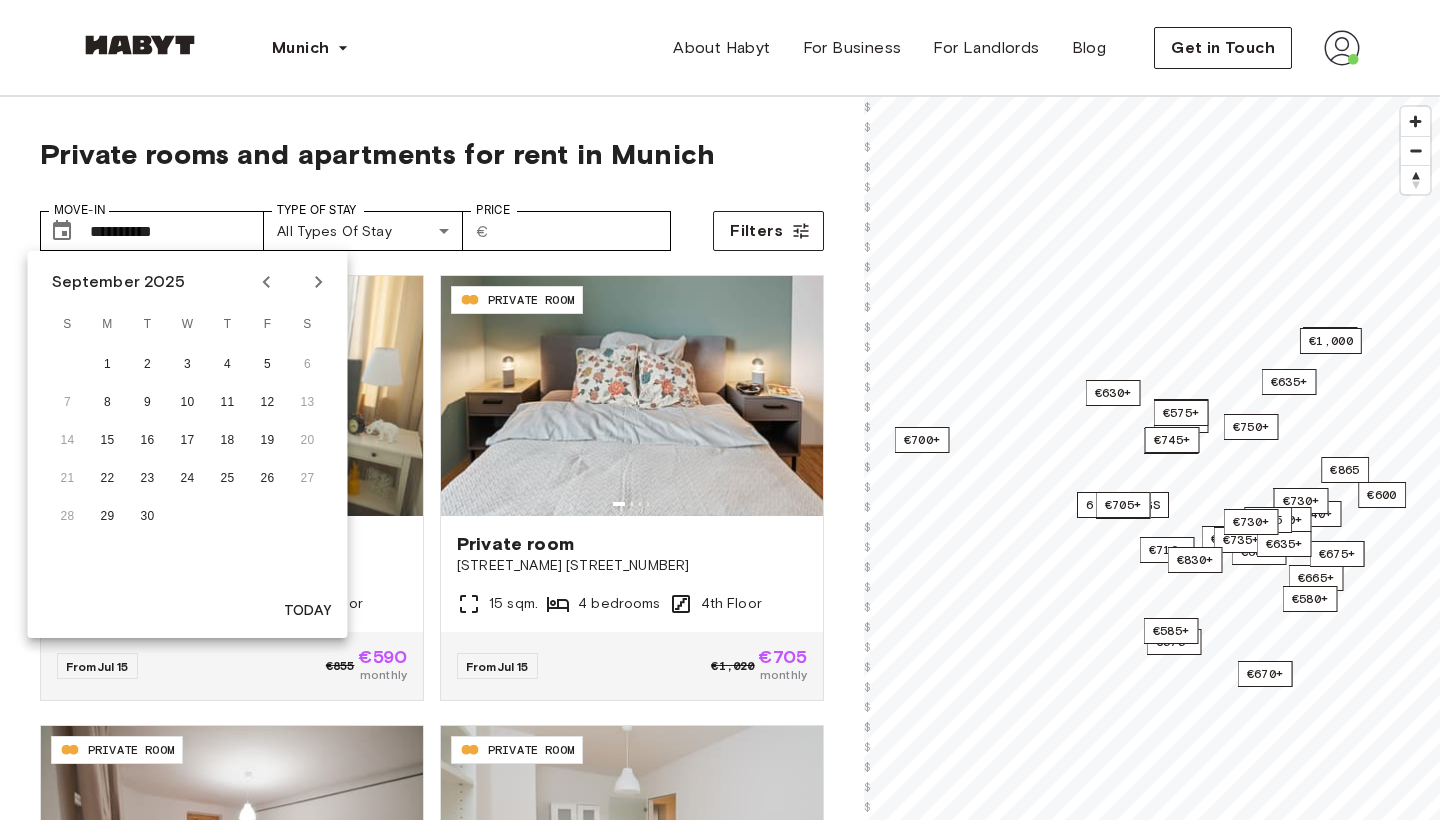 click 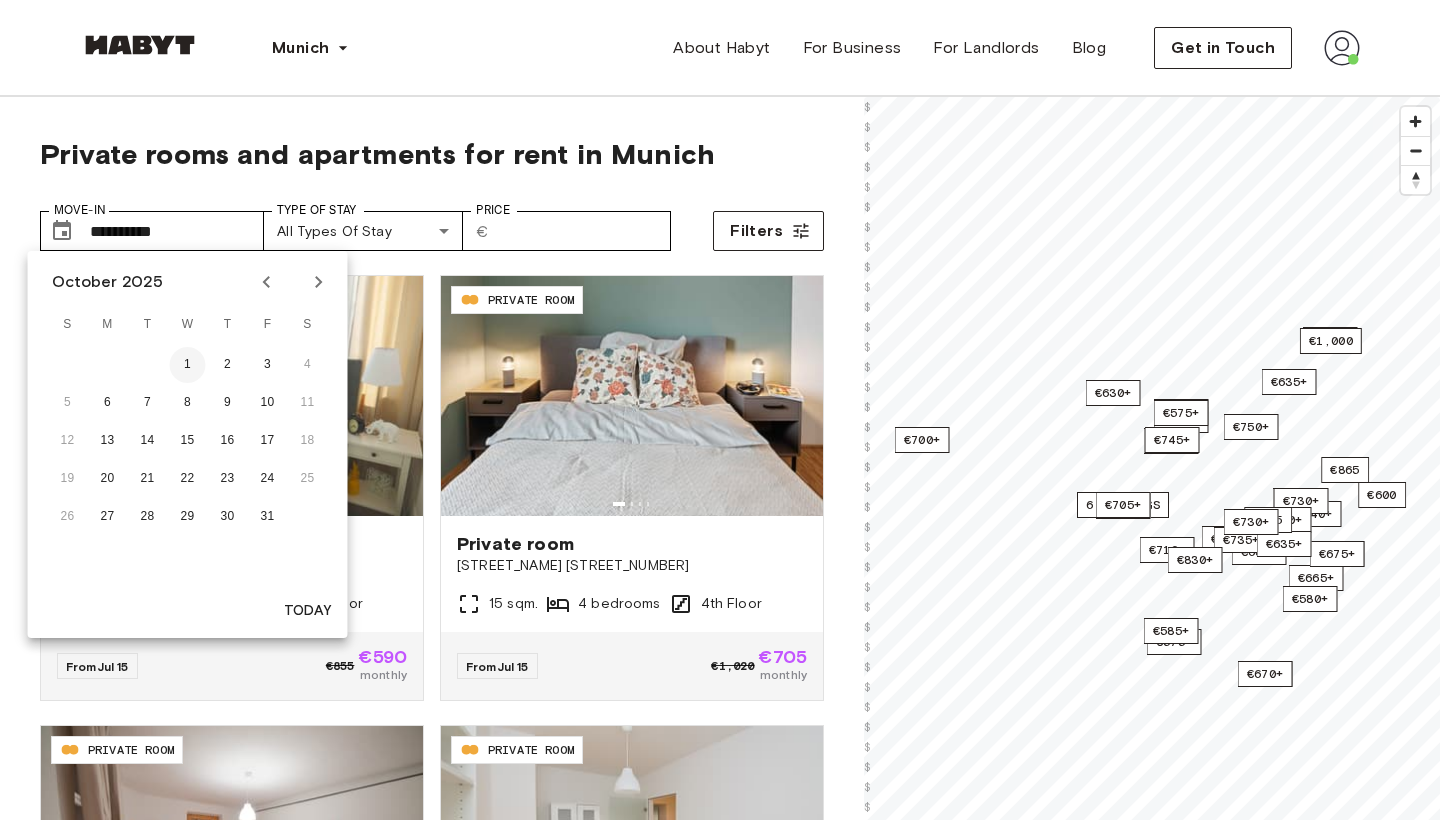 click on "1" at bounding box center (188, 365) 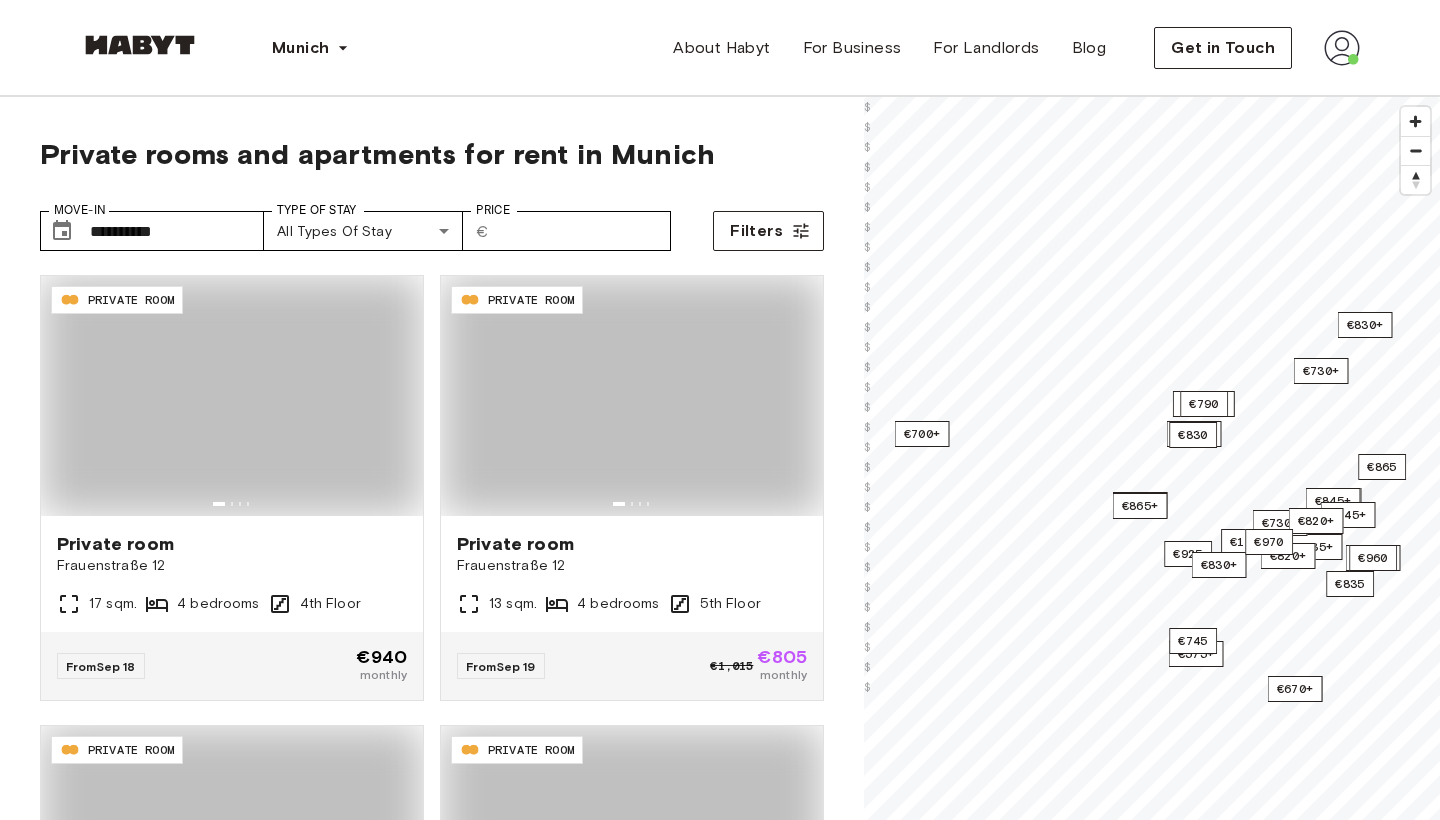 type on "**********" 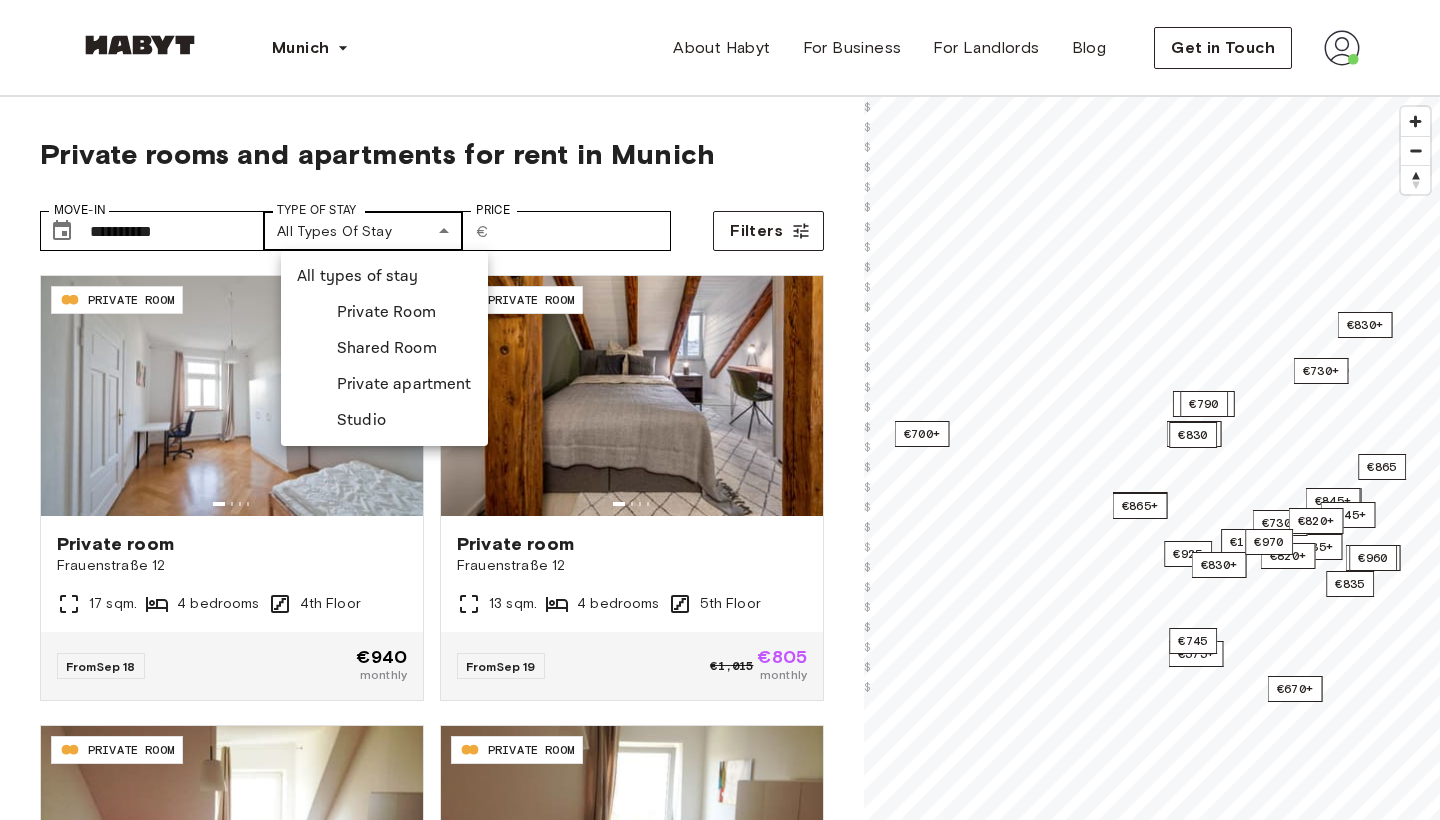 click on "**********" at bounding box center (720, 2453) 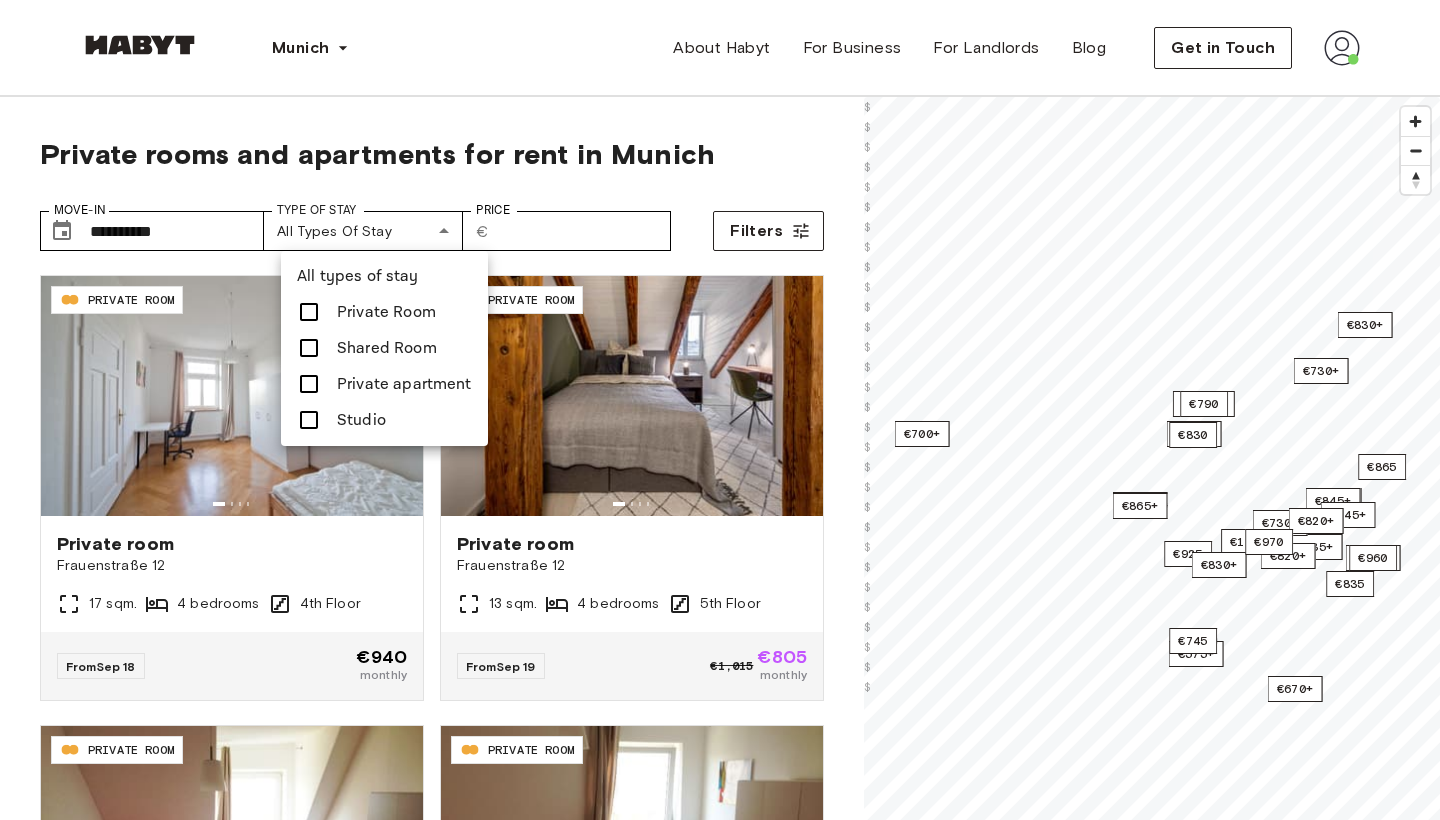 click at bounding box center [720, 410] 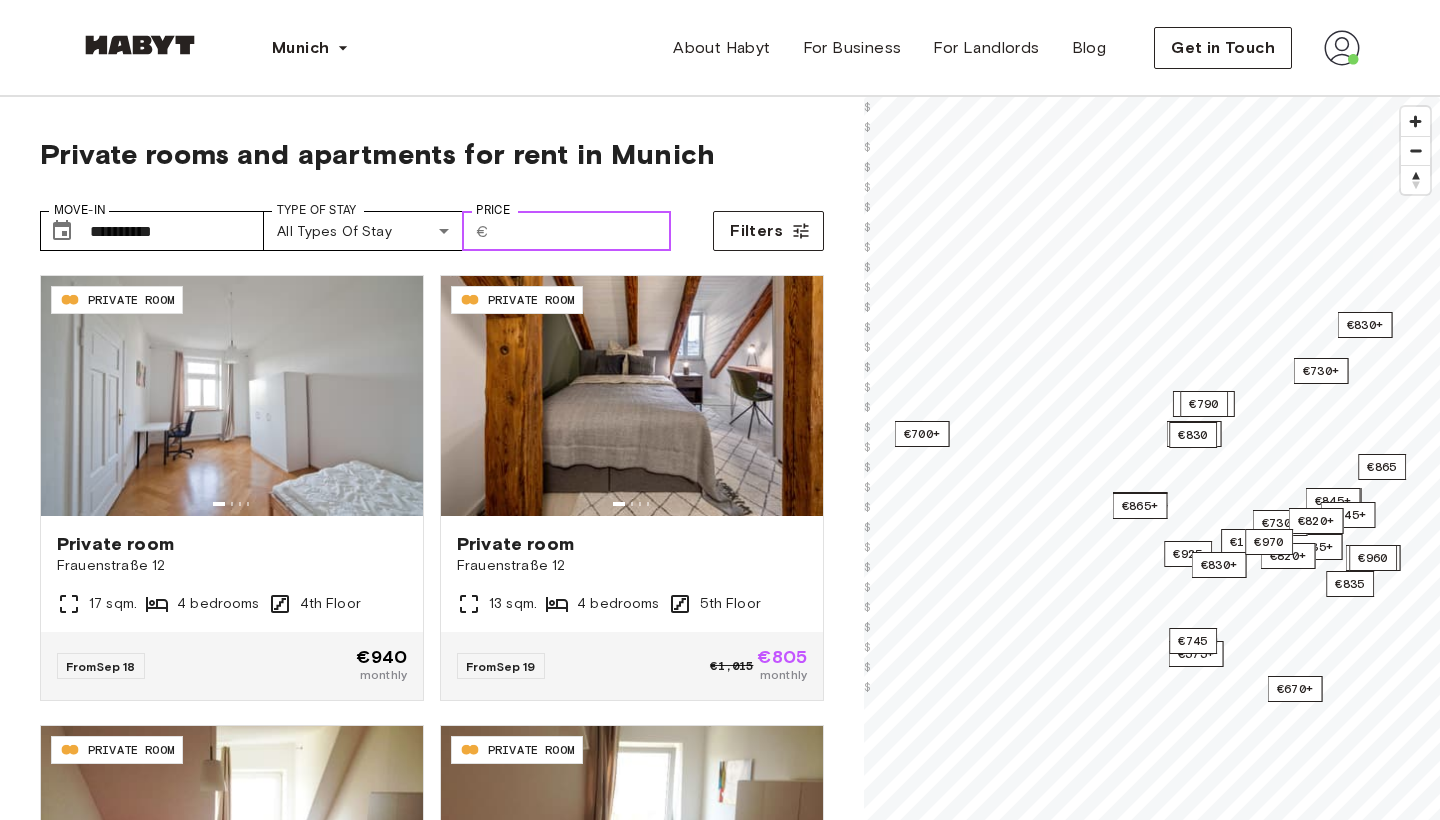 click on "Price" at bounding box center (584, 231) 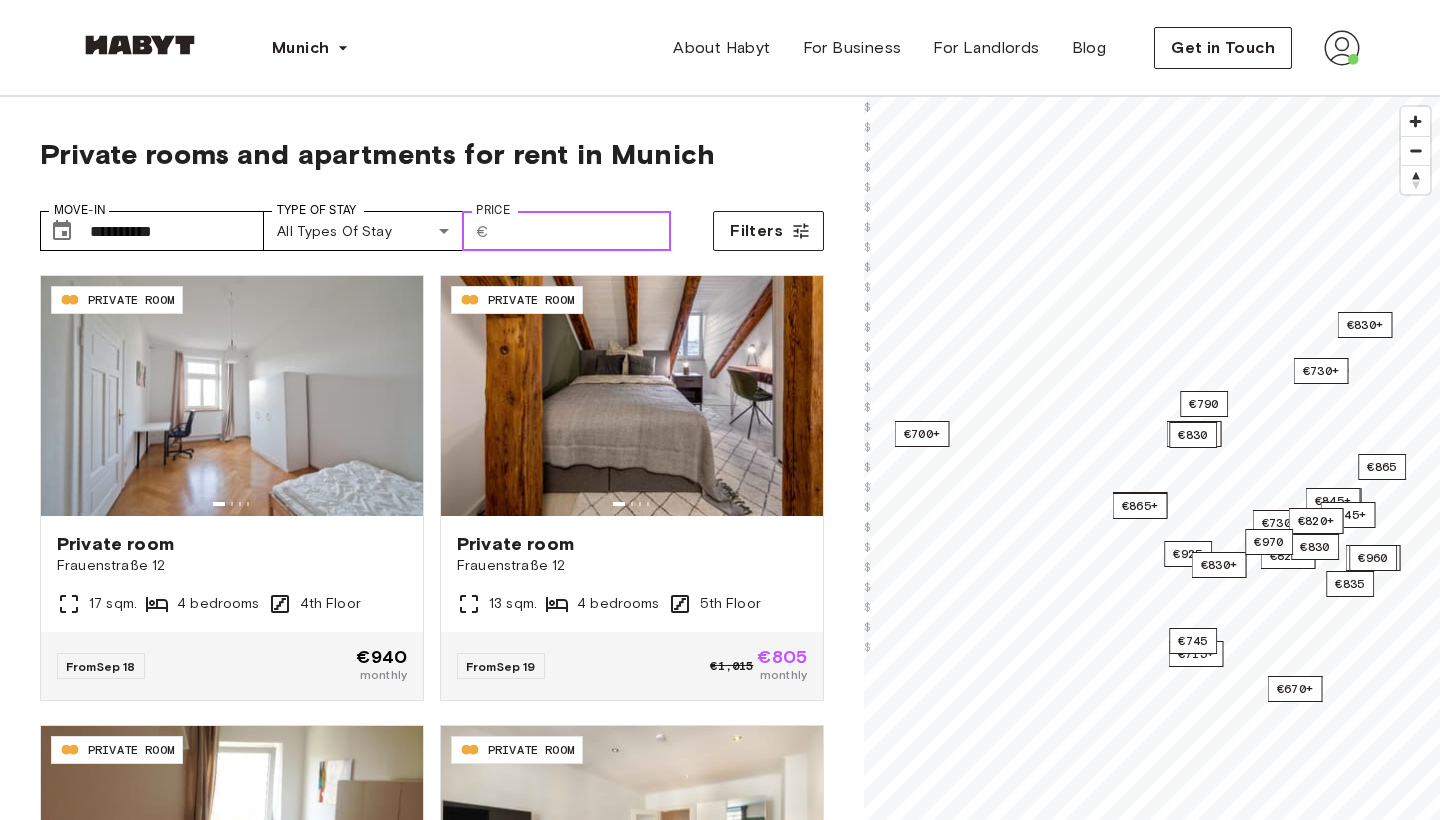 type on "****" 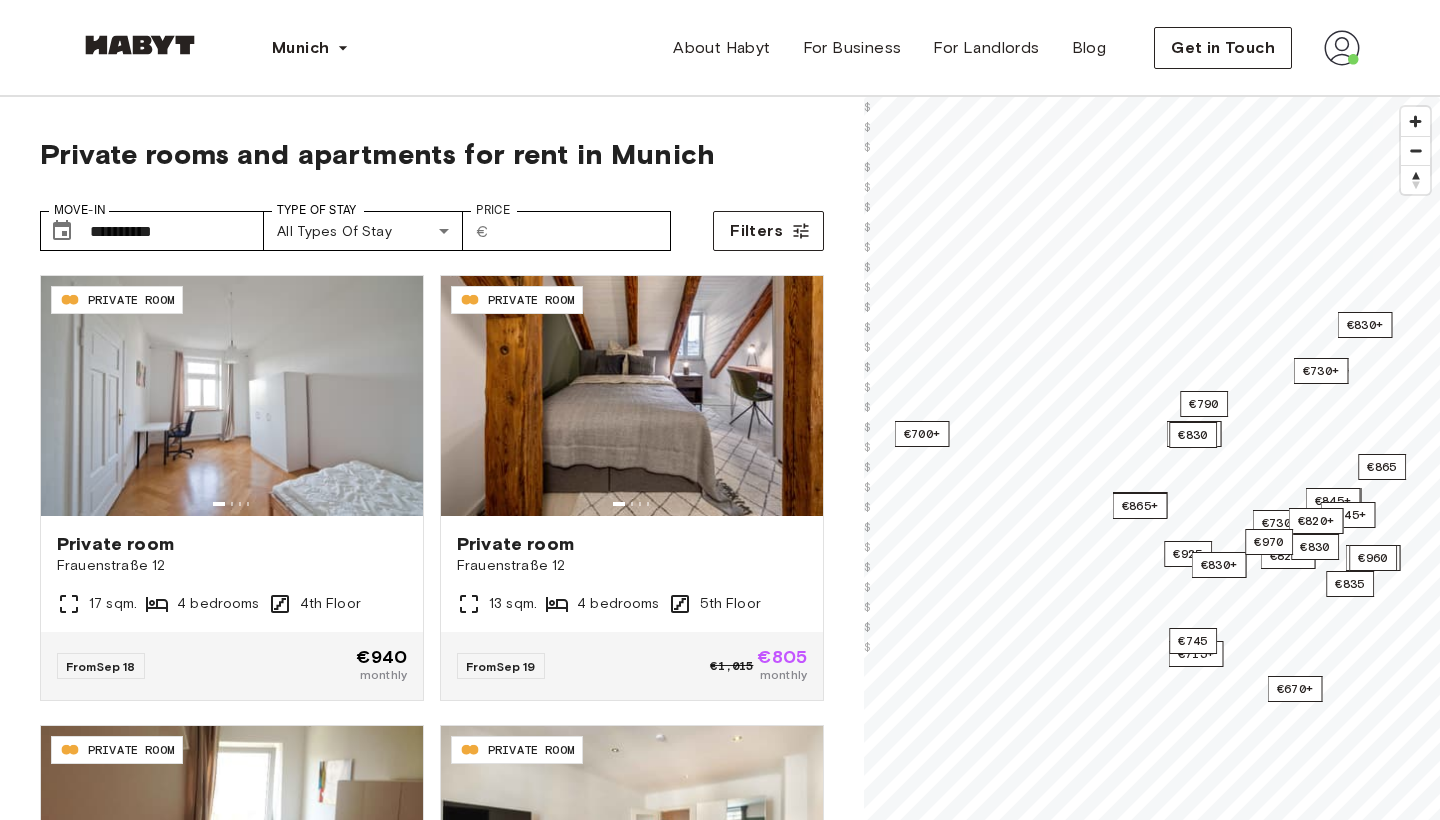 click on "Private rooms and apartments for rent in Munich" at bounding box center (432, 154) 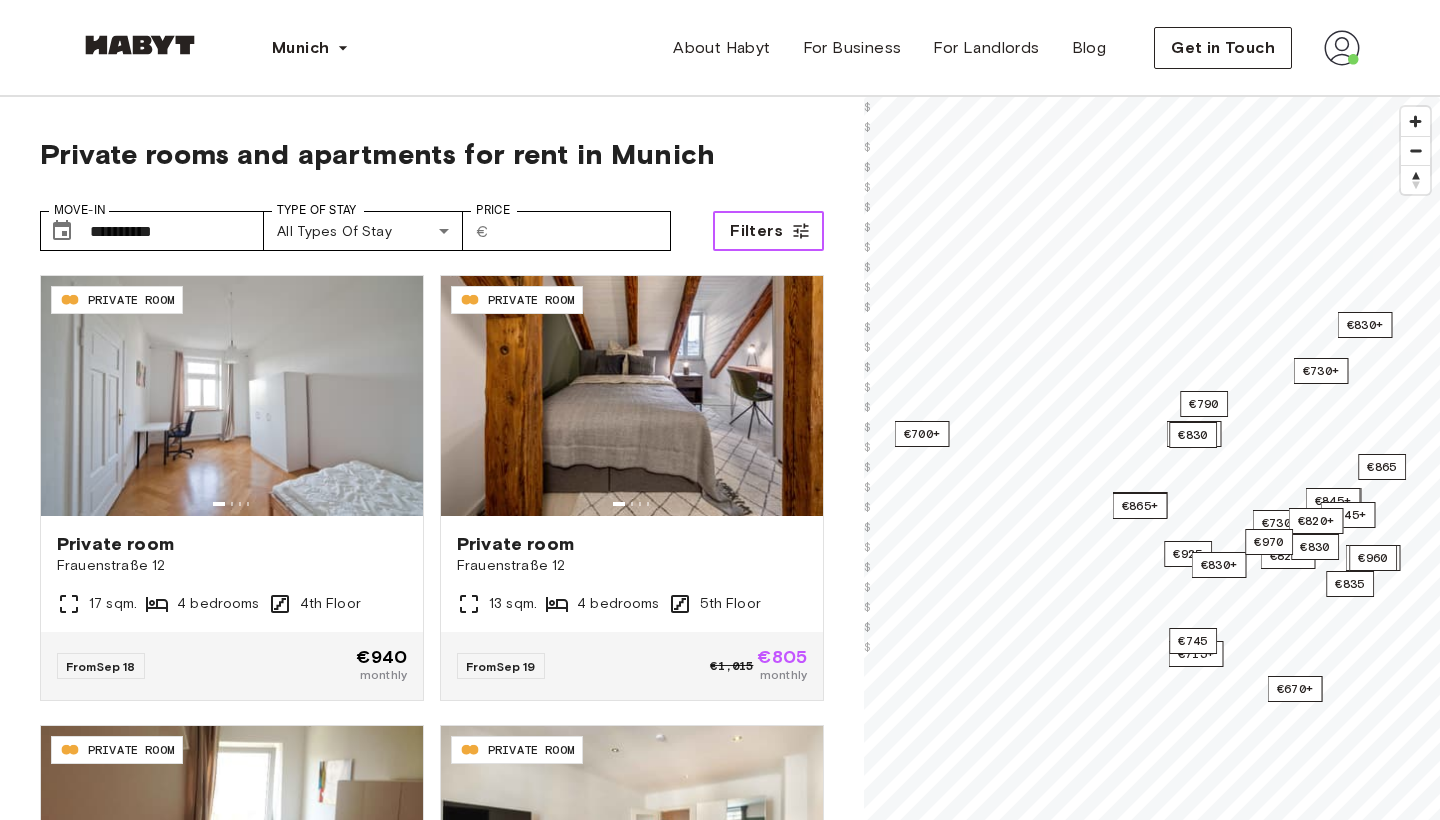 click on "Filters" at bounding box center [768, 231] 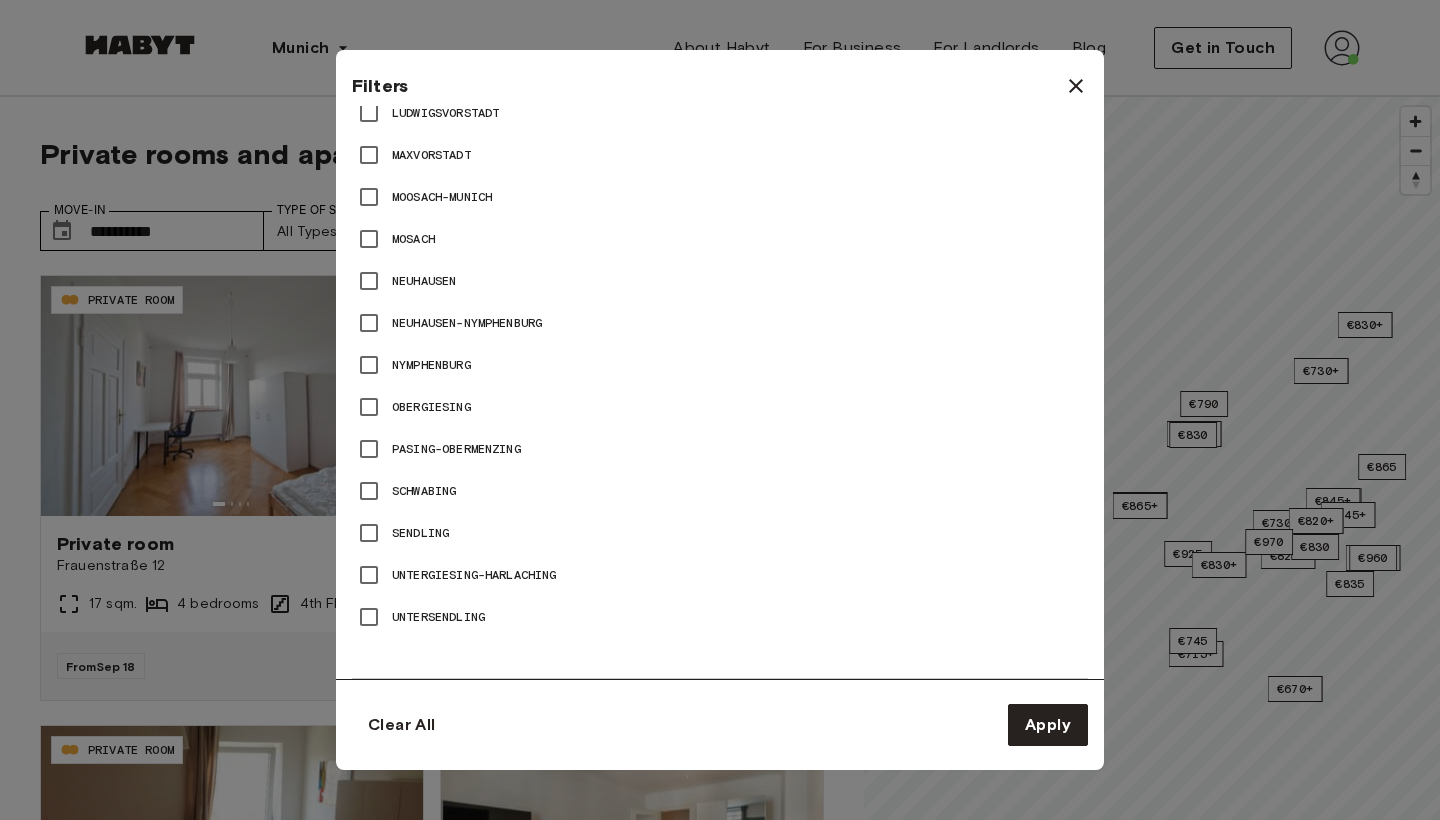 scroll, scrollTop: 1435, scrollLeft: 0, axis: vertical 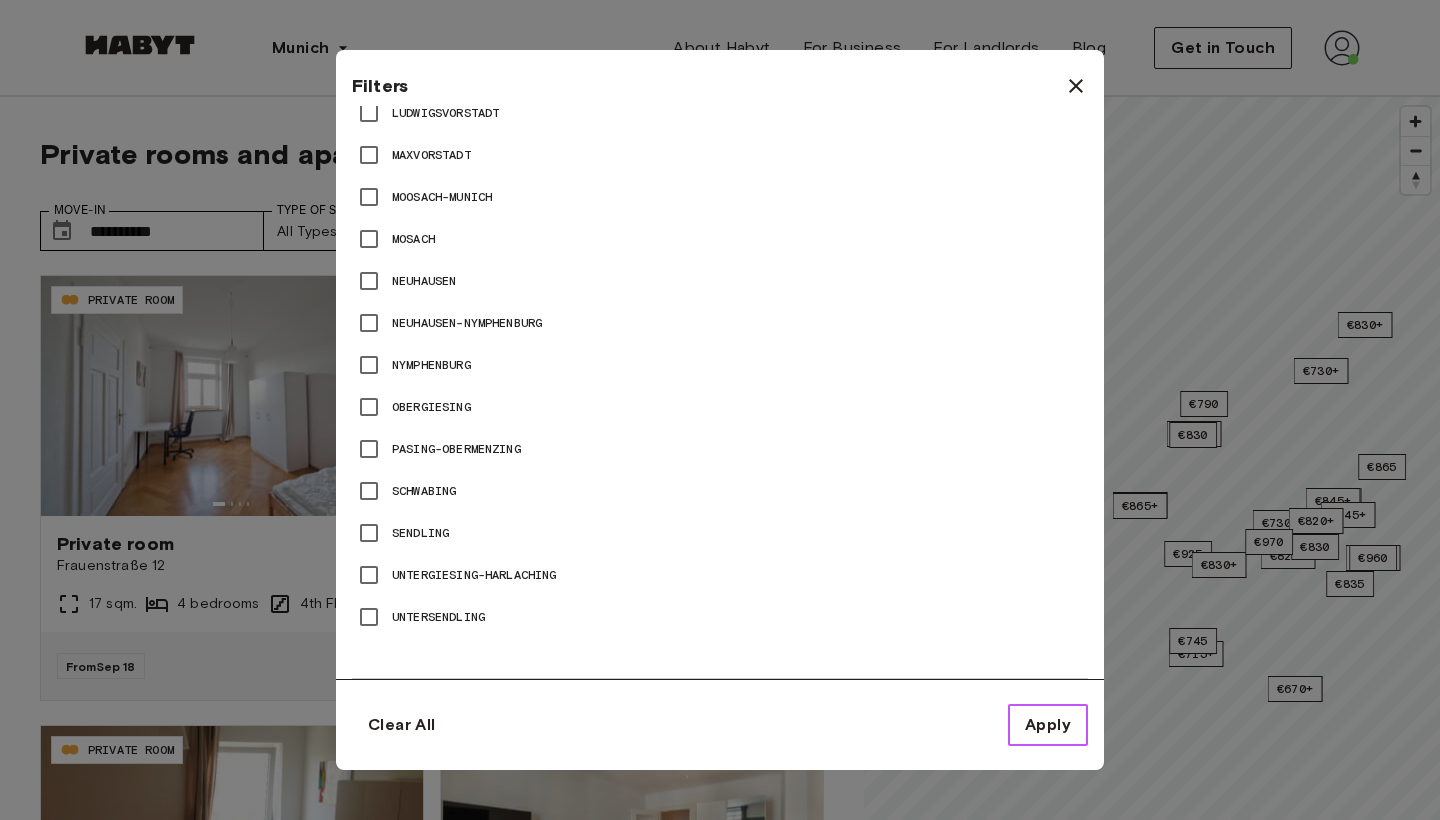 click on "Apply" at bounding box center (1048, 725) 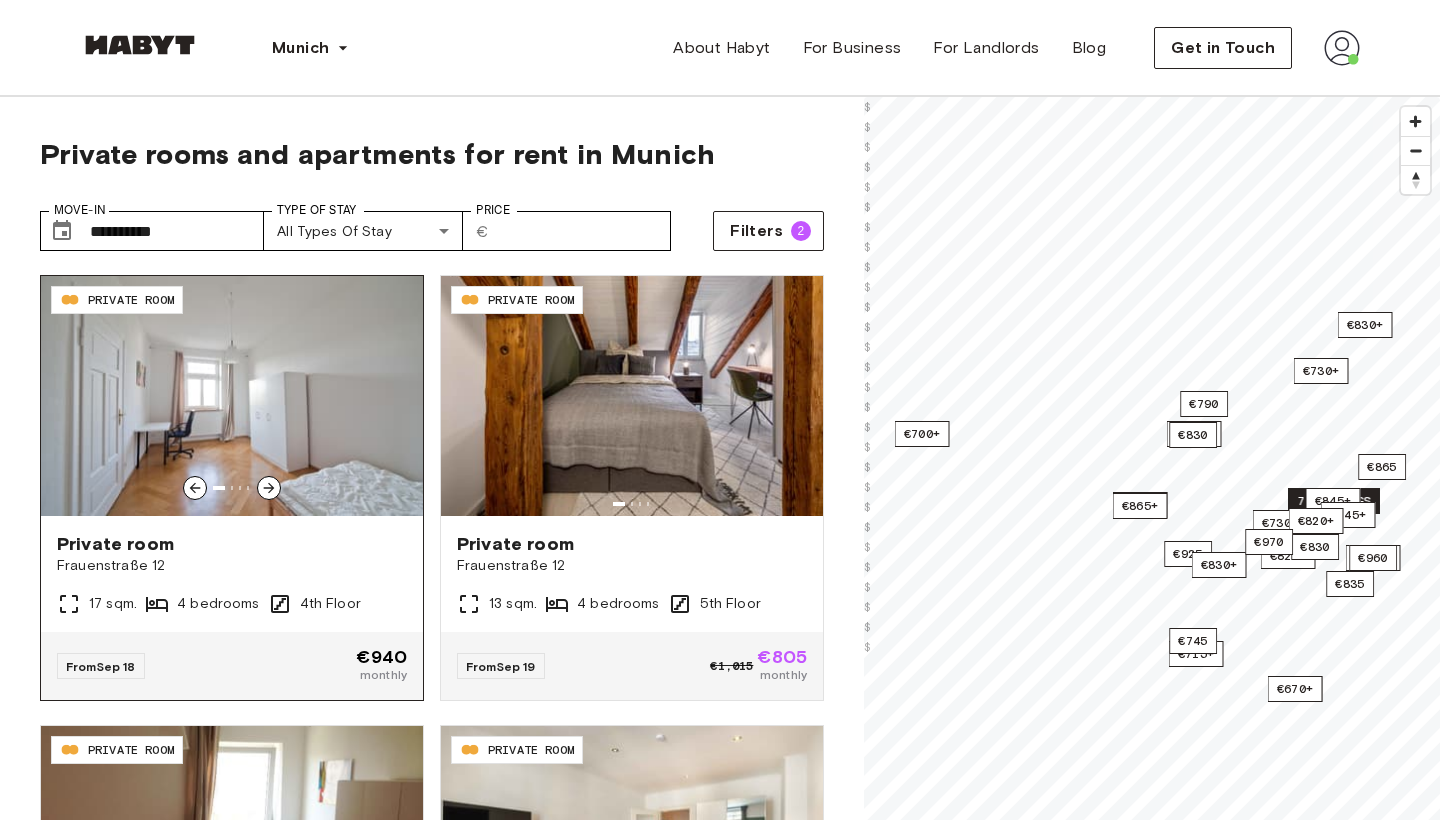 click 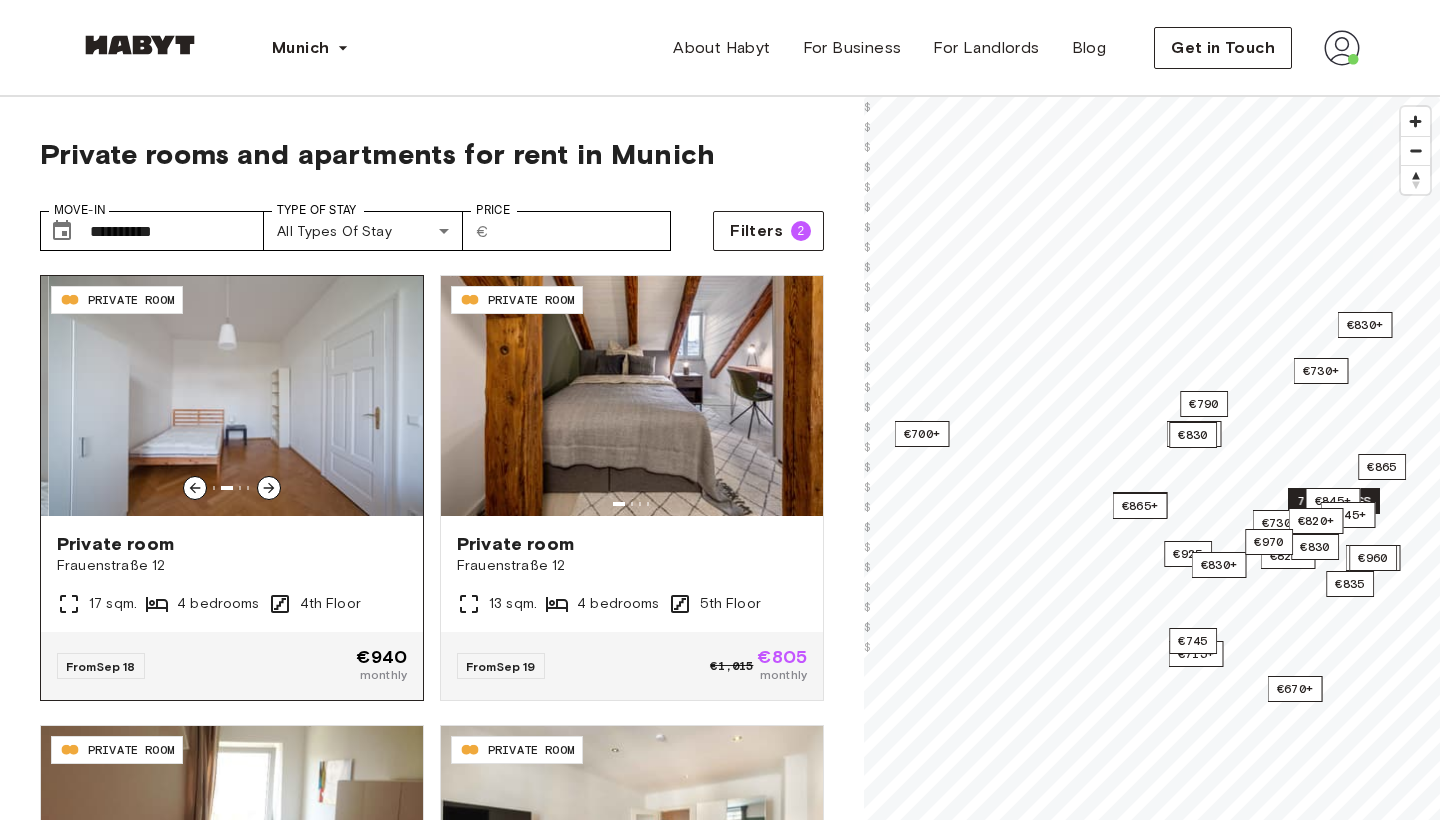click 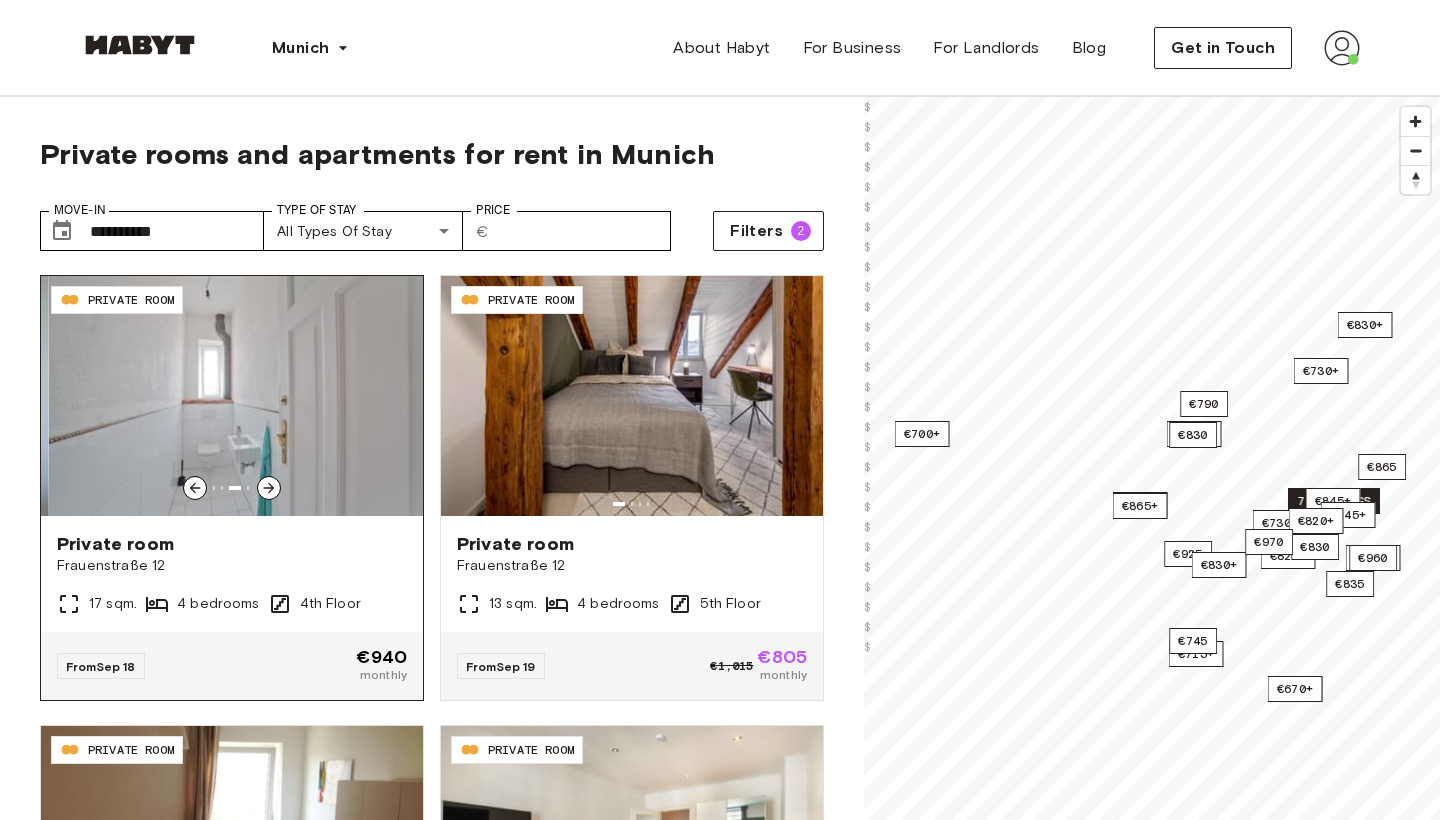 click 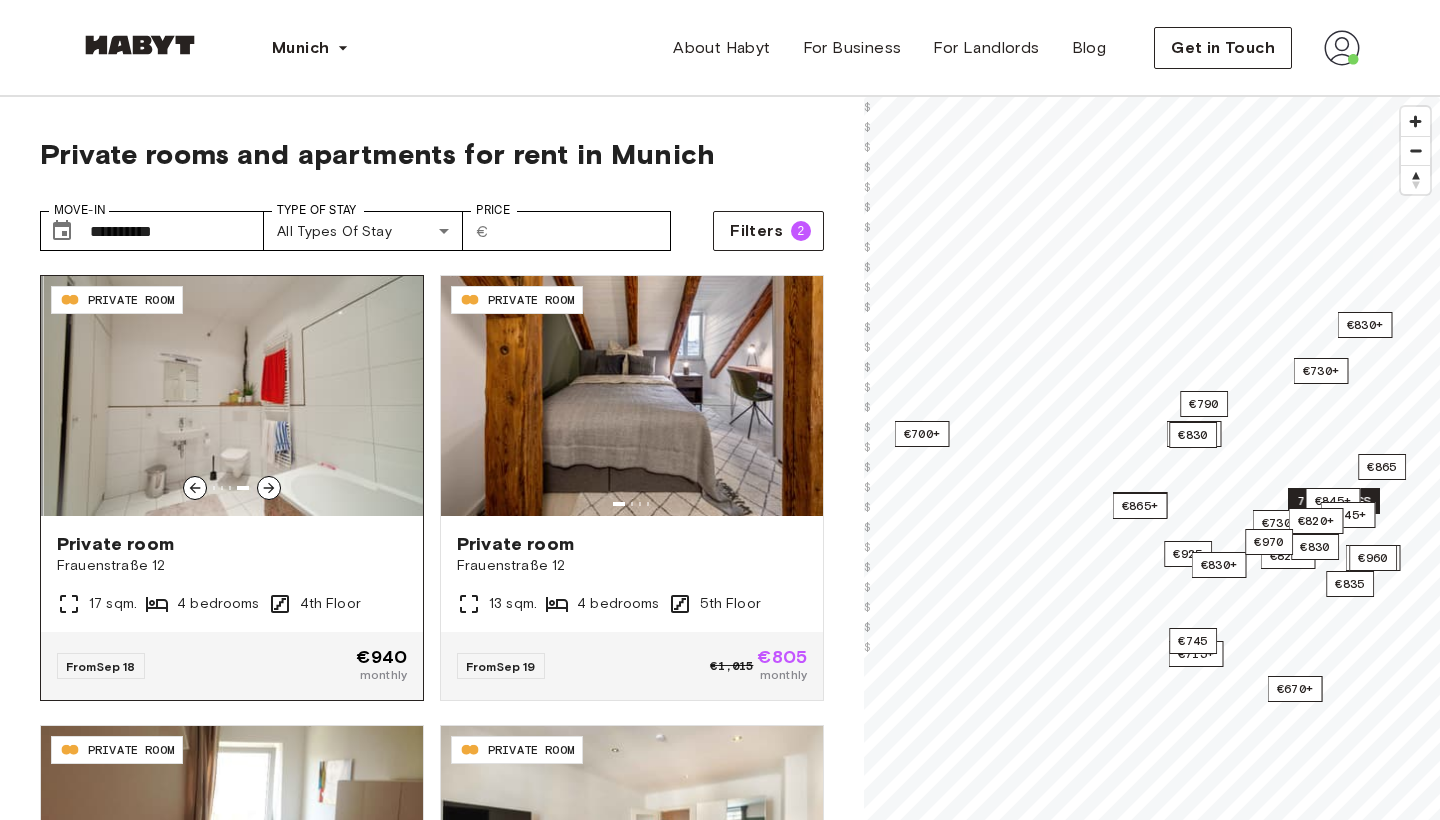 click 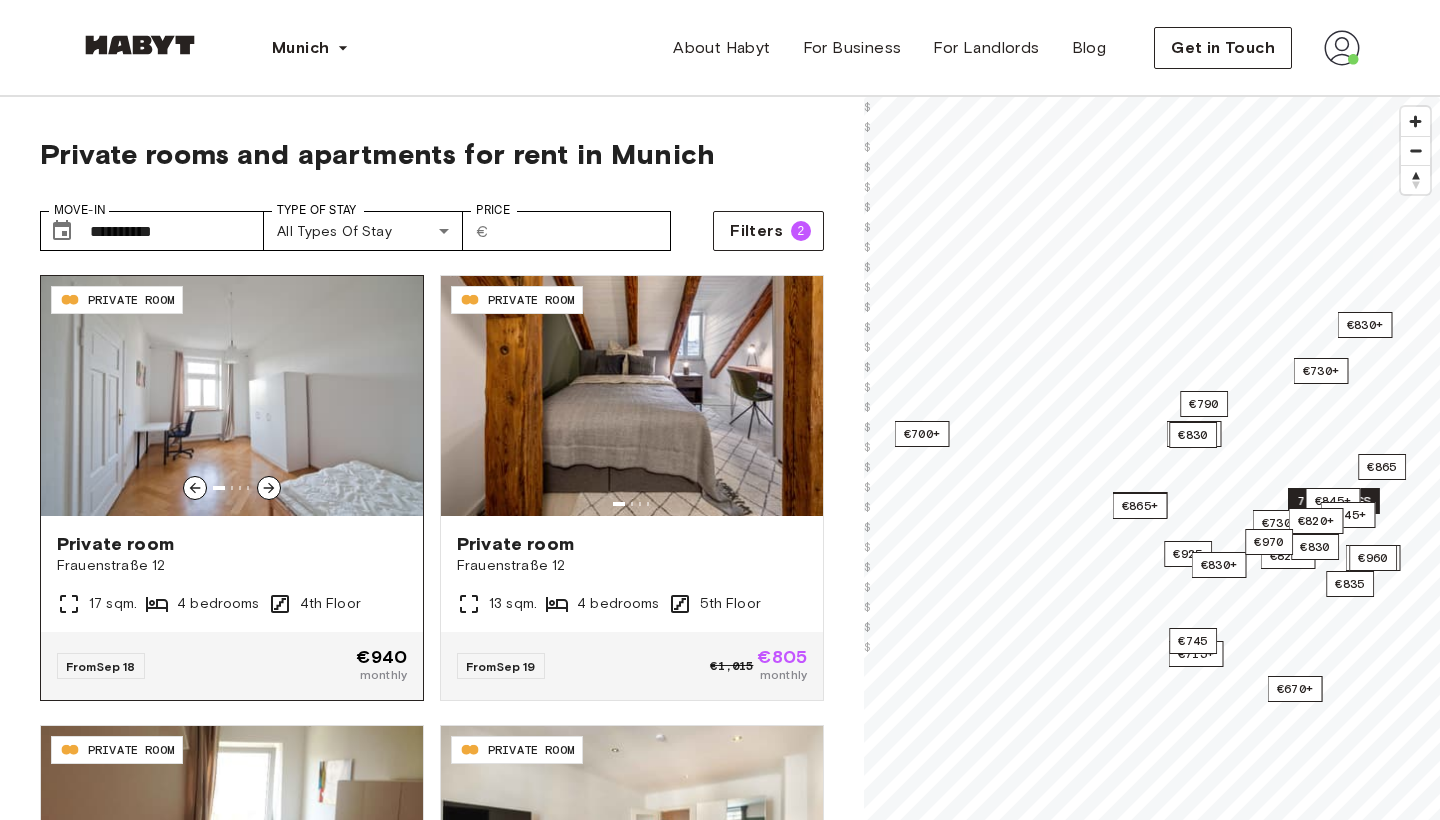 click 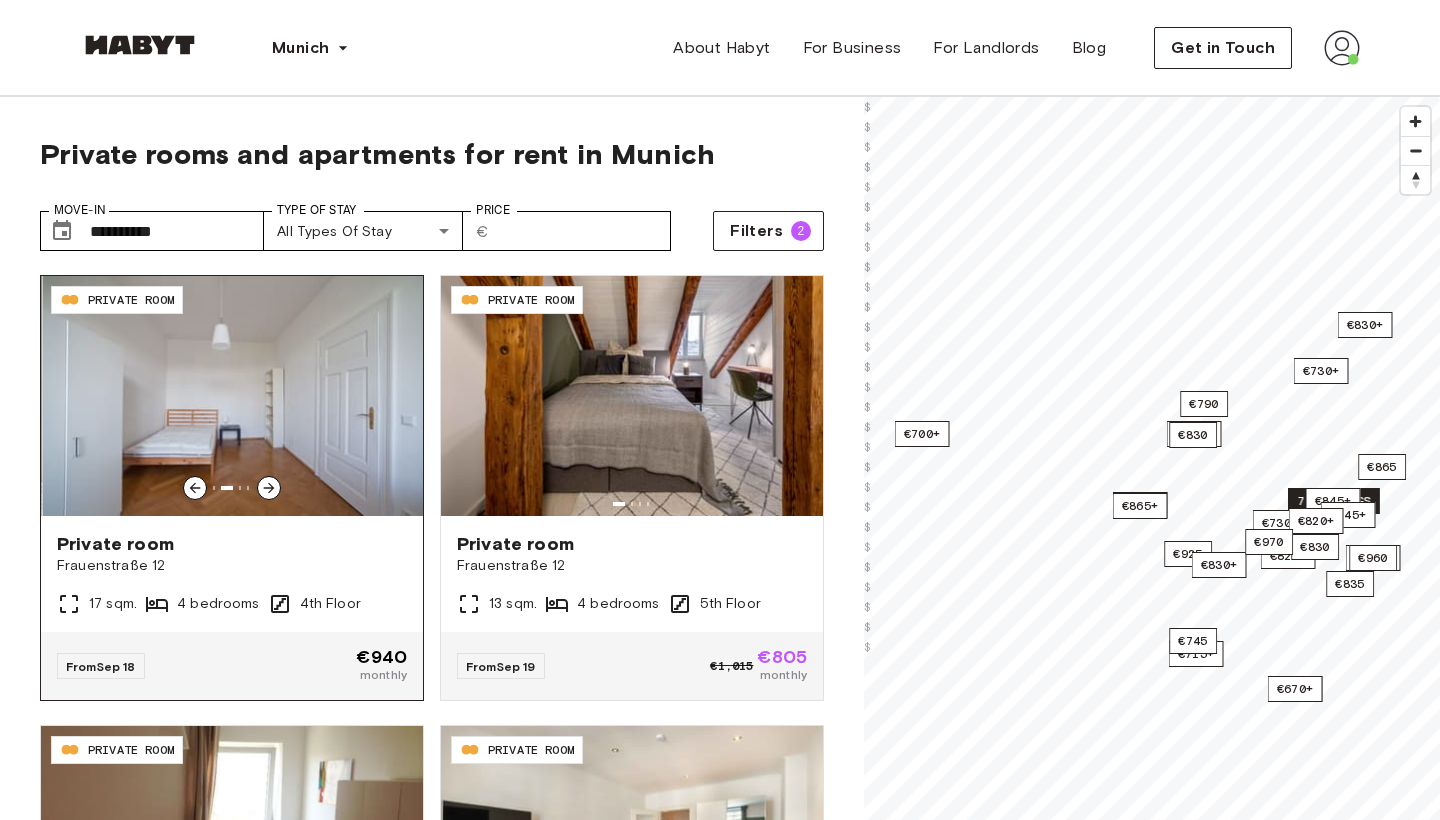 click 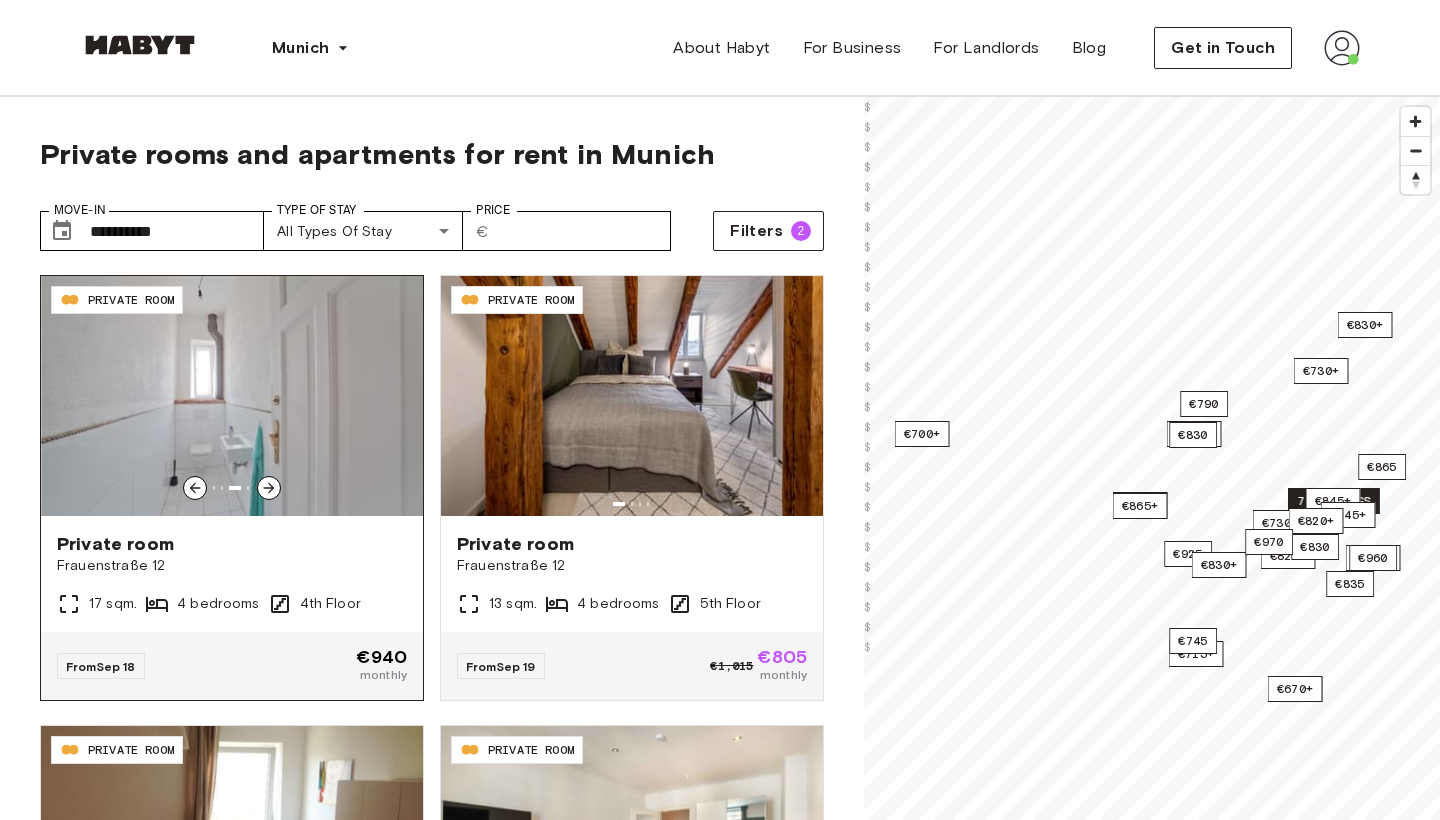 click at bounding box center (232, 396) 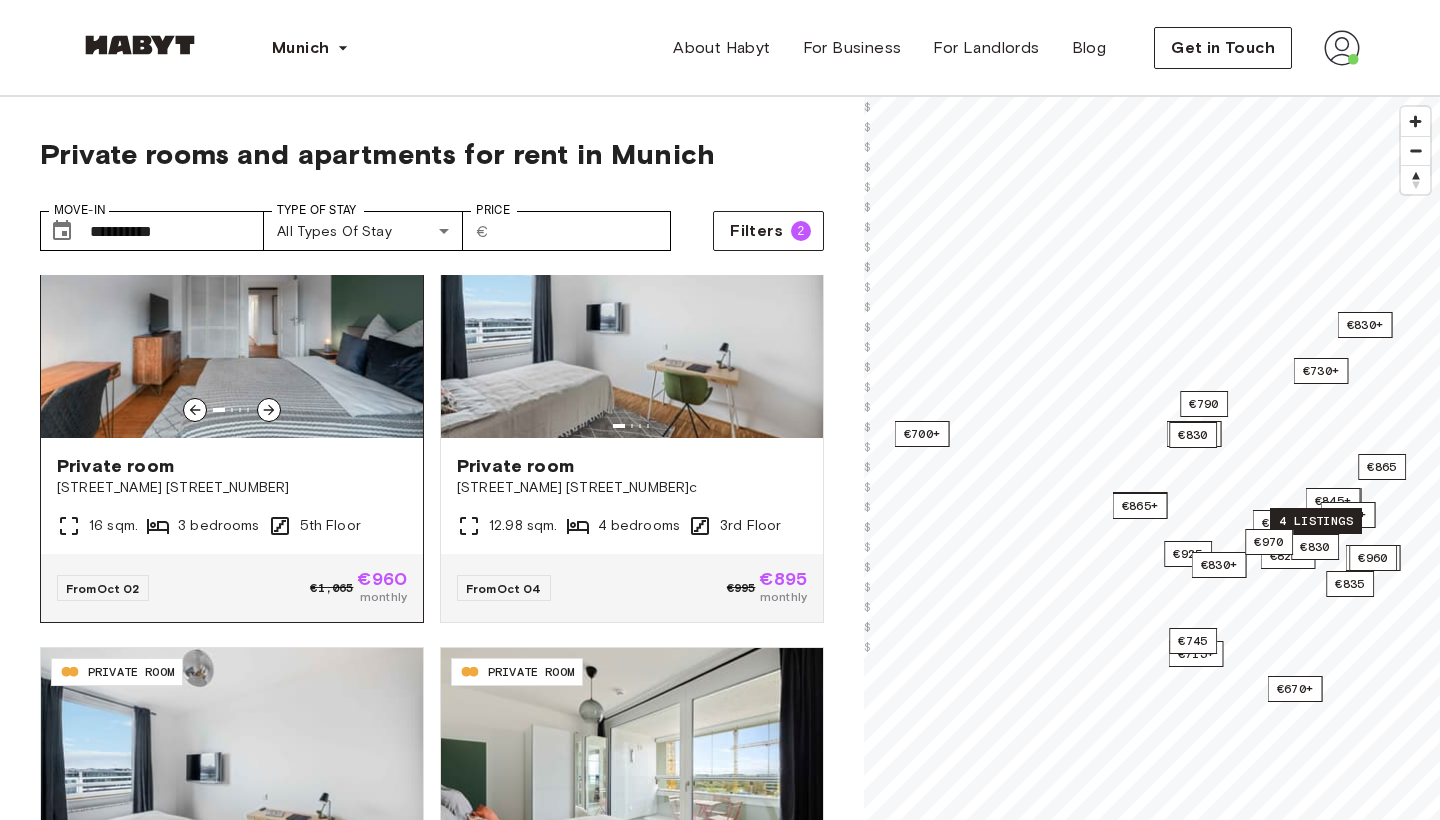 scroll, scrollTop: 3599, scrollLeft: 0, axis: vertical 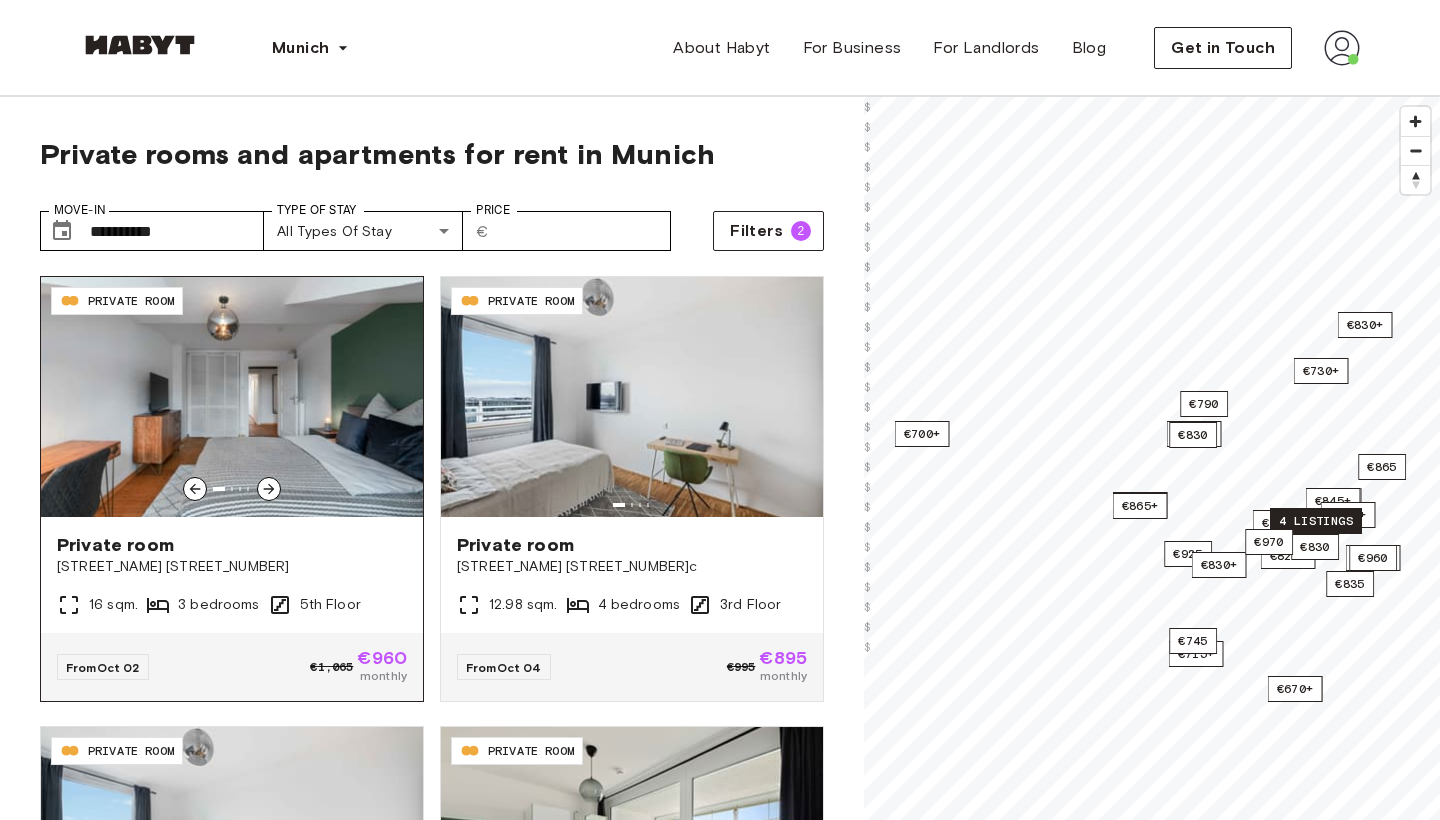 click 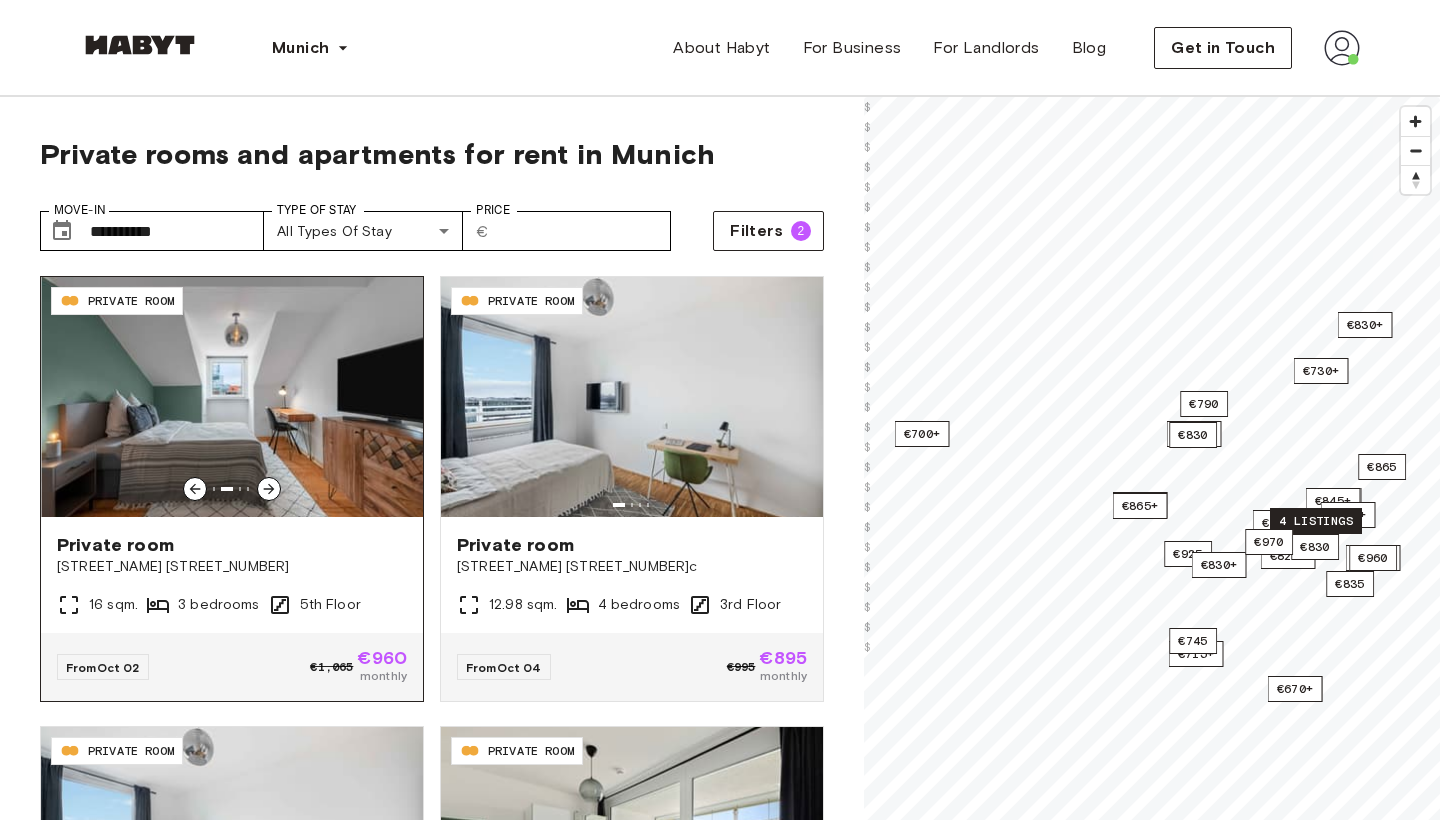 click 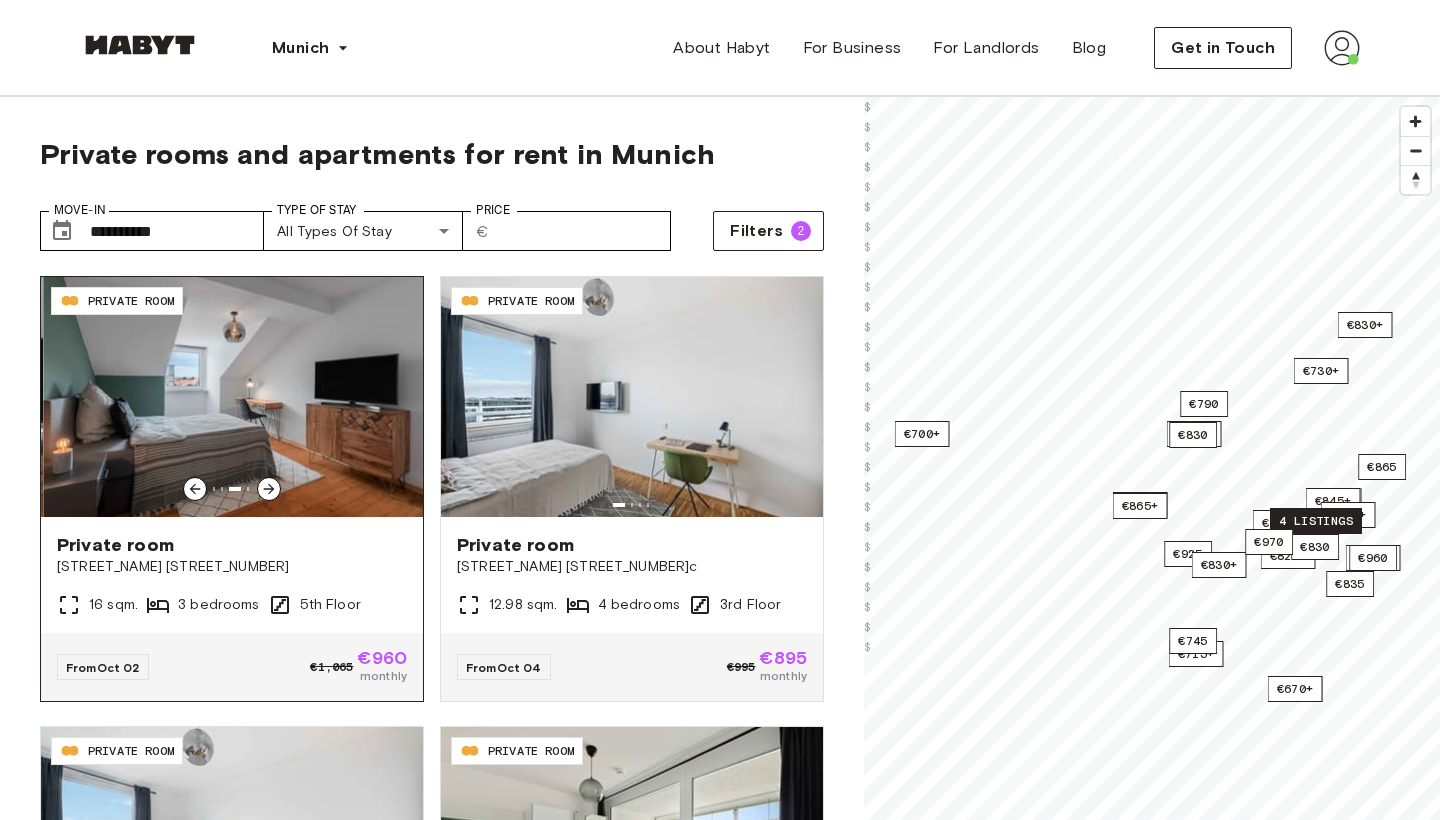 click 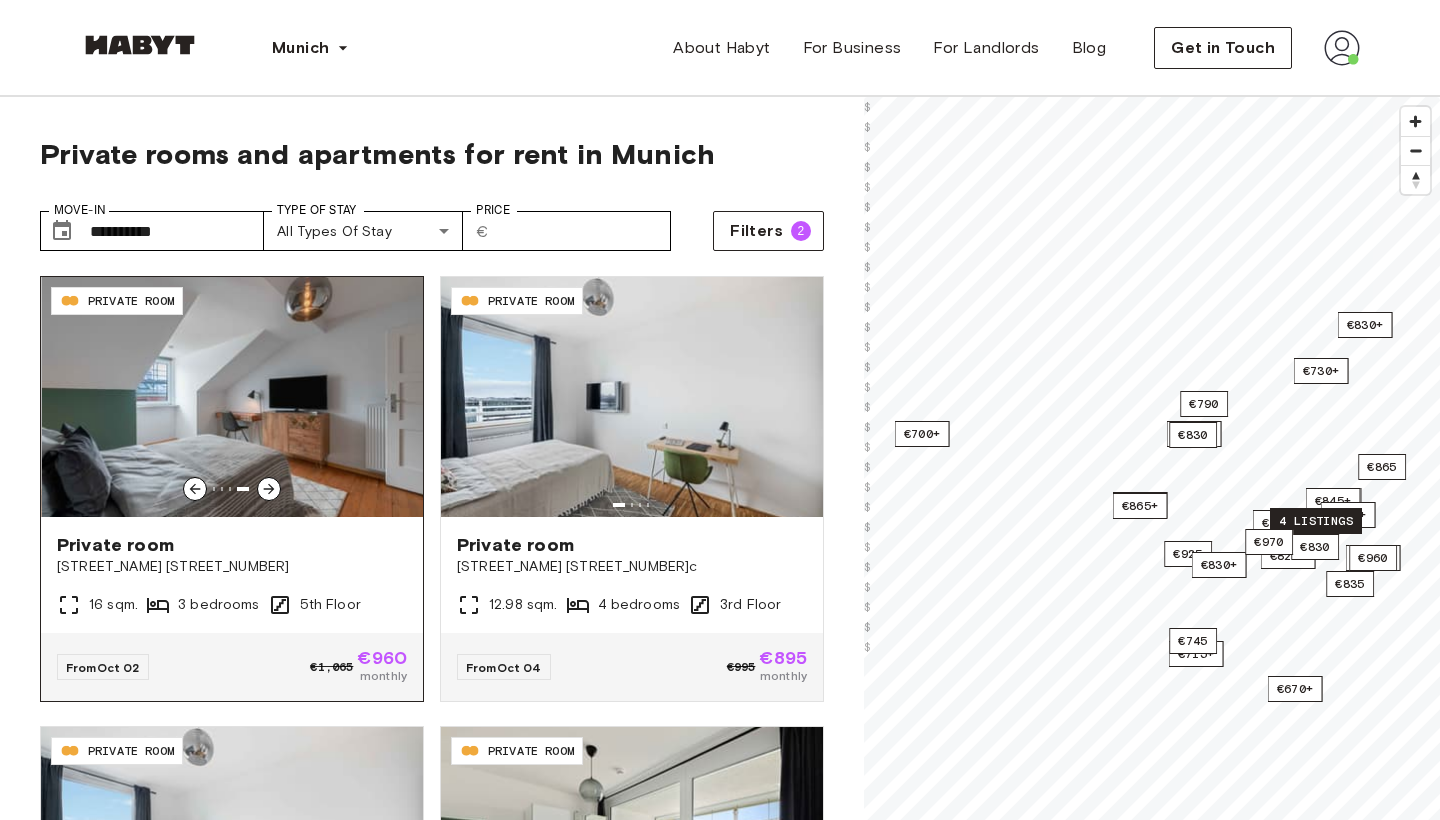 click 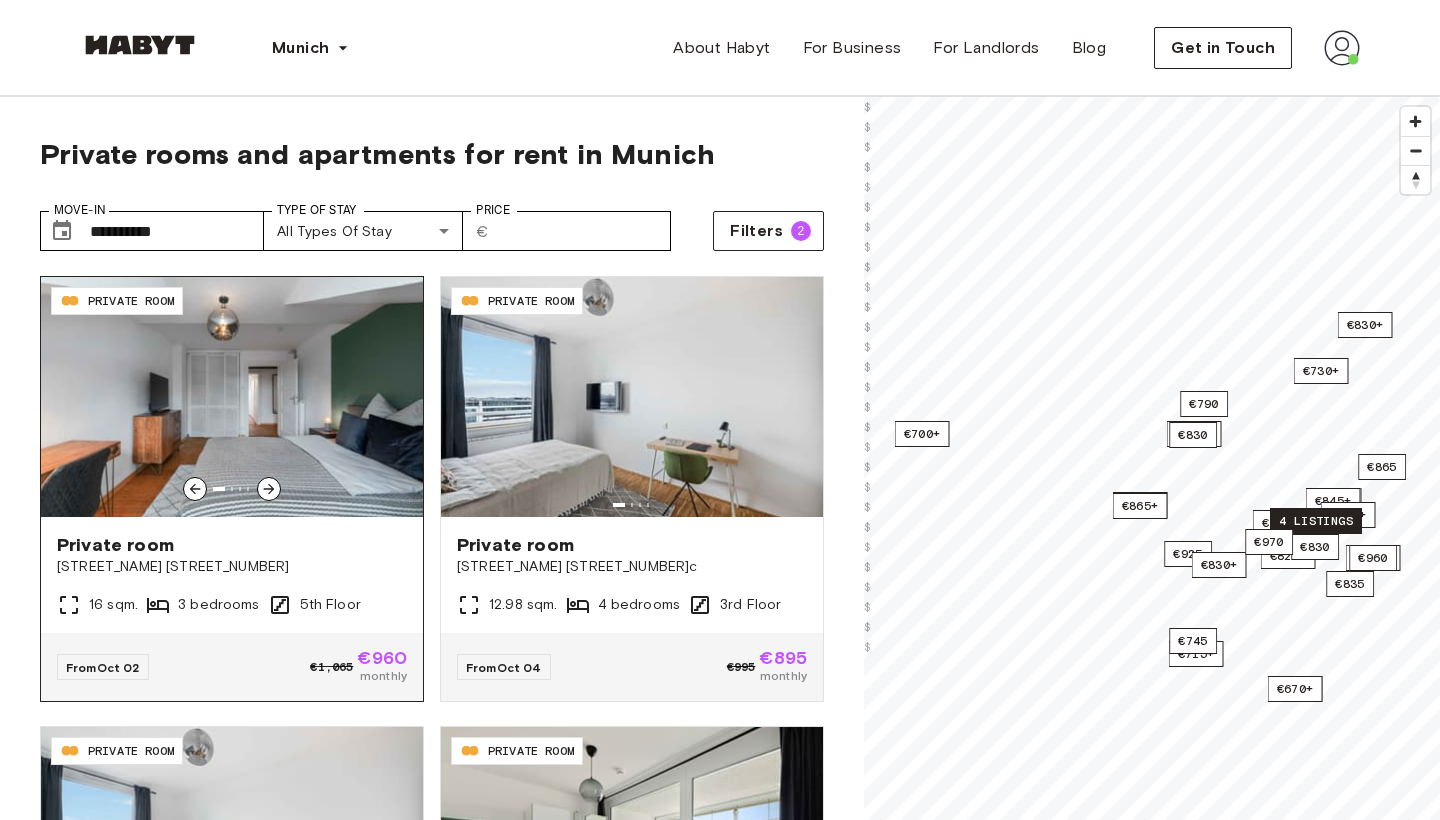 click 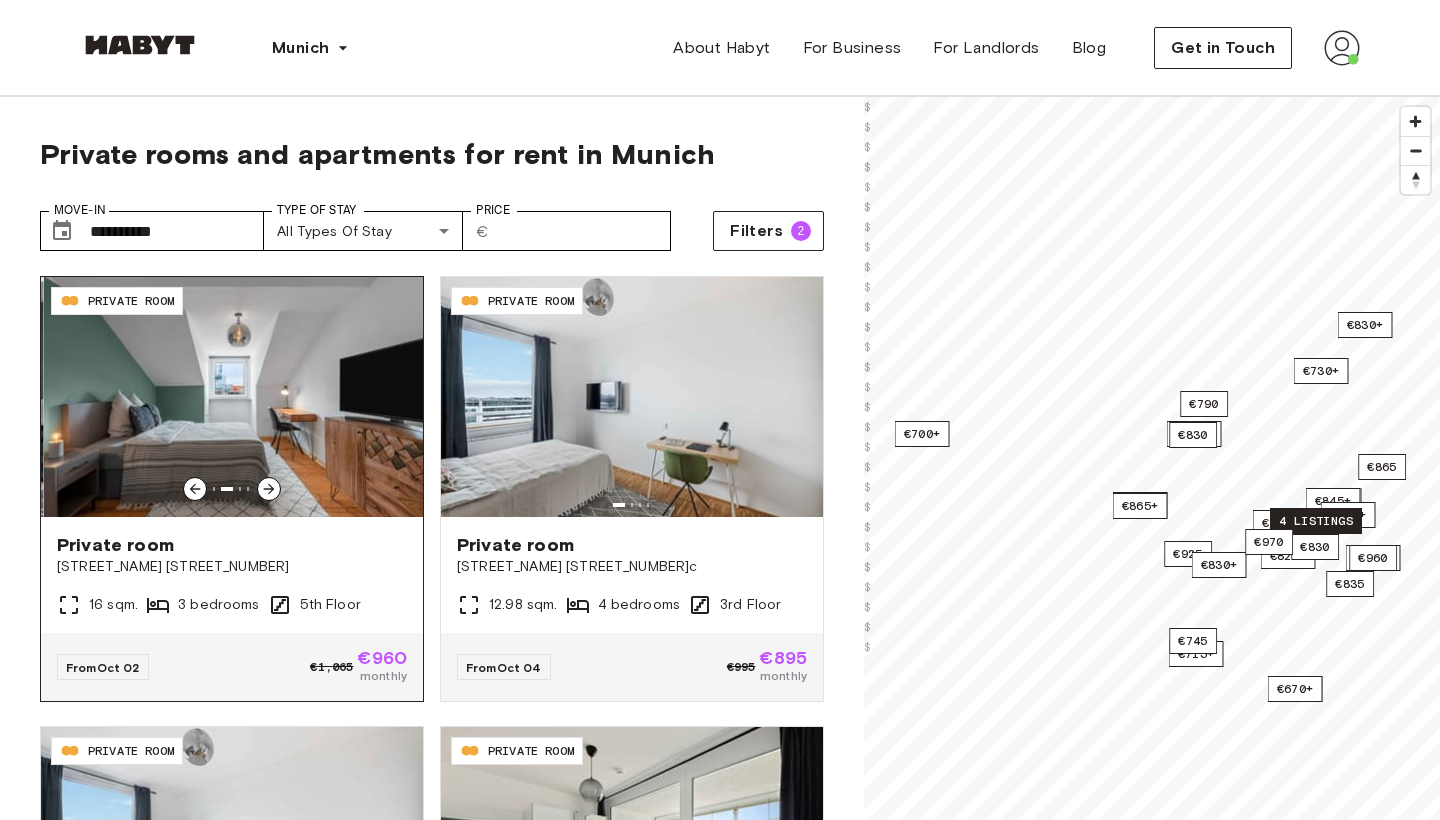 click 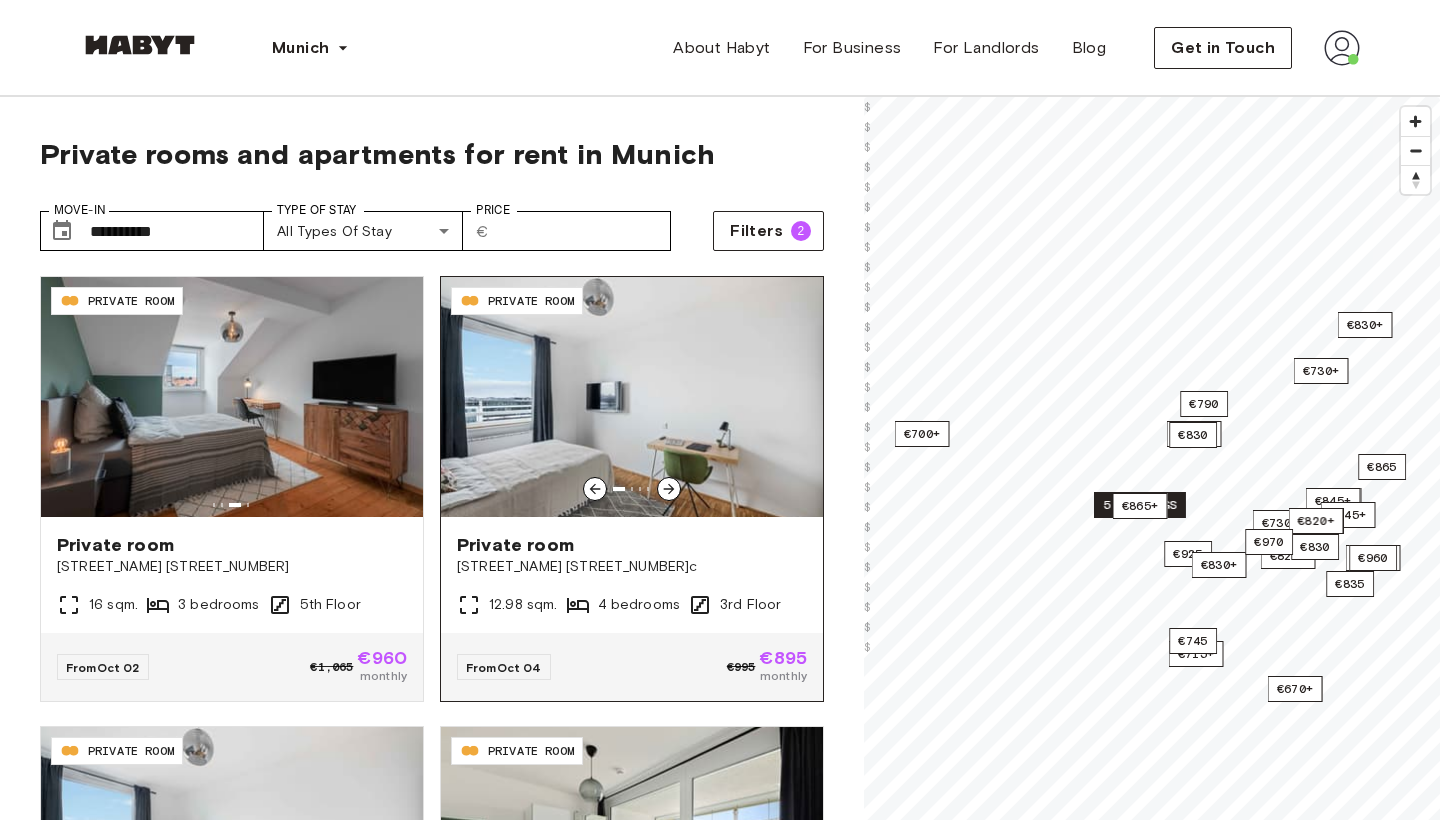 click 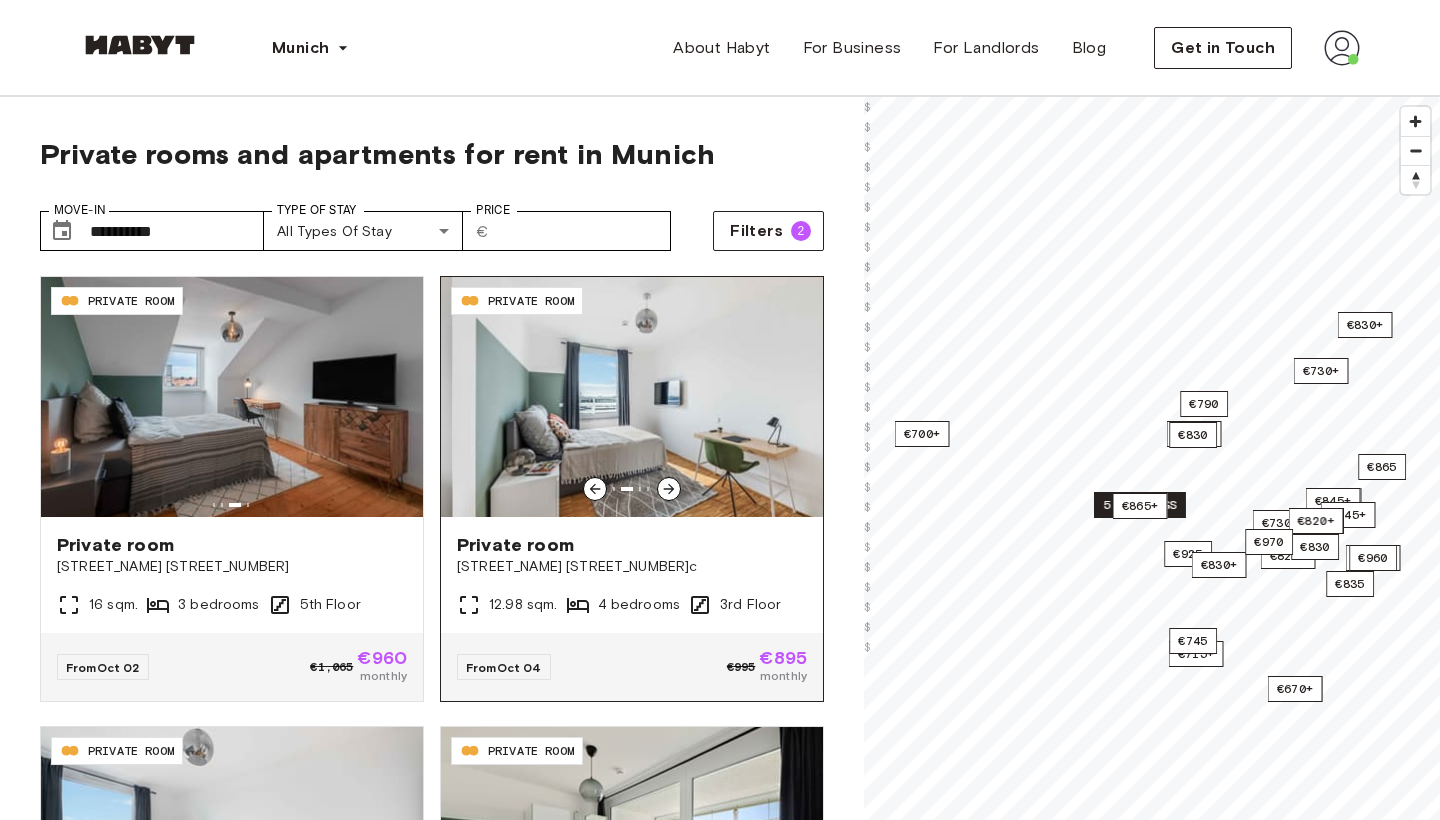 click 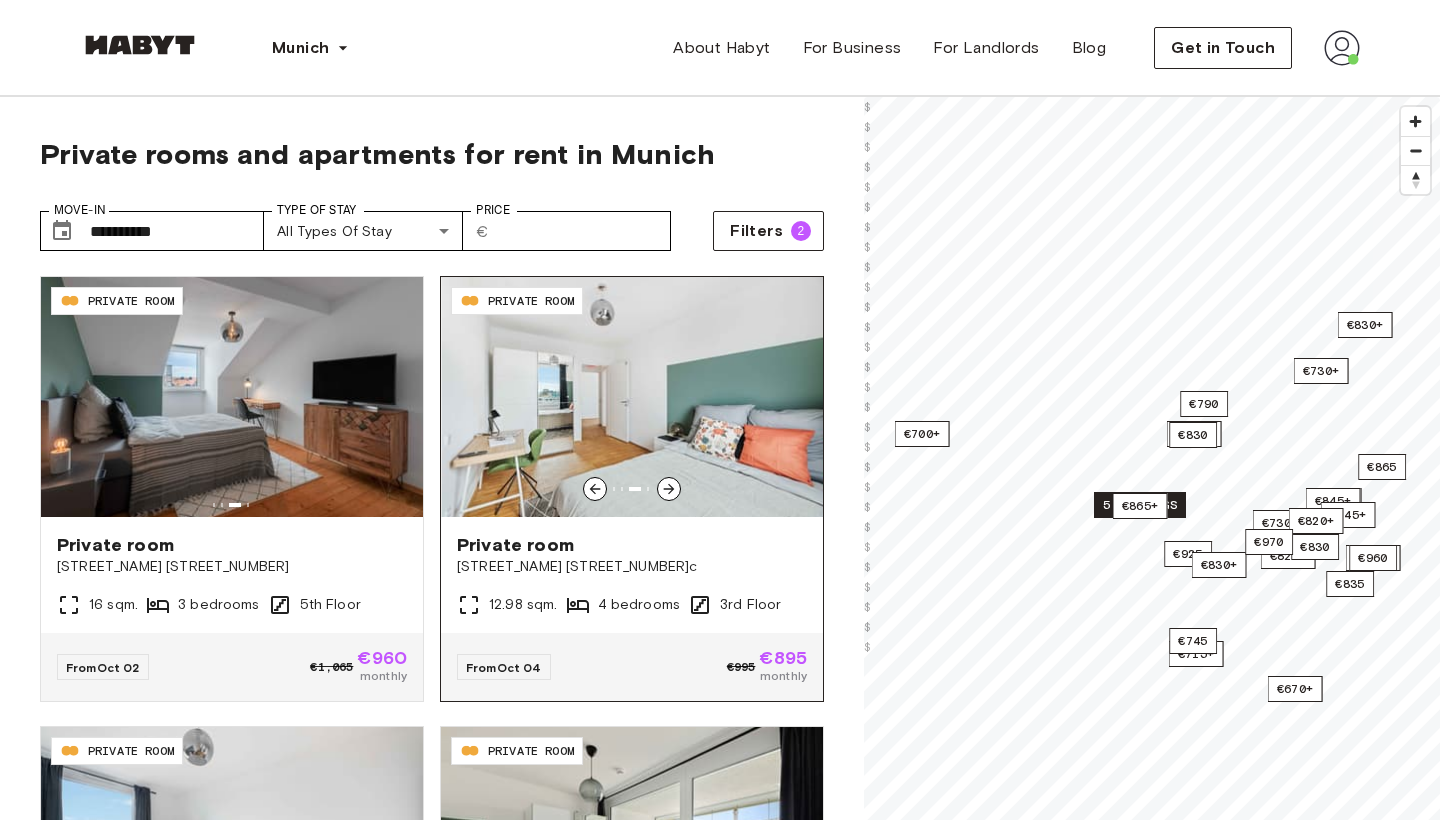 click 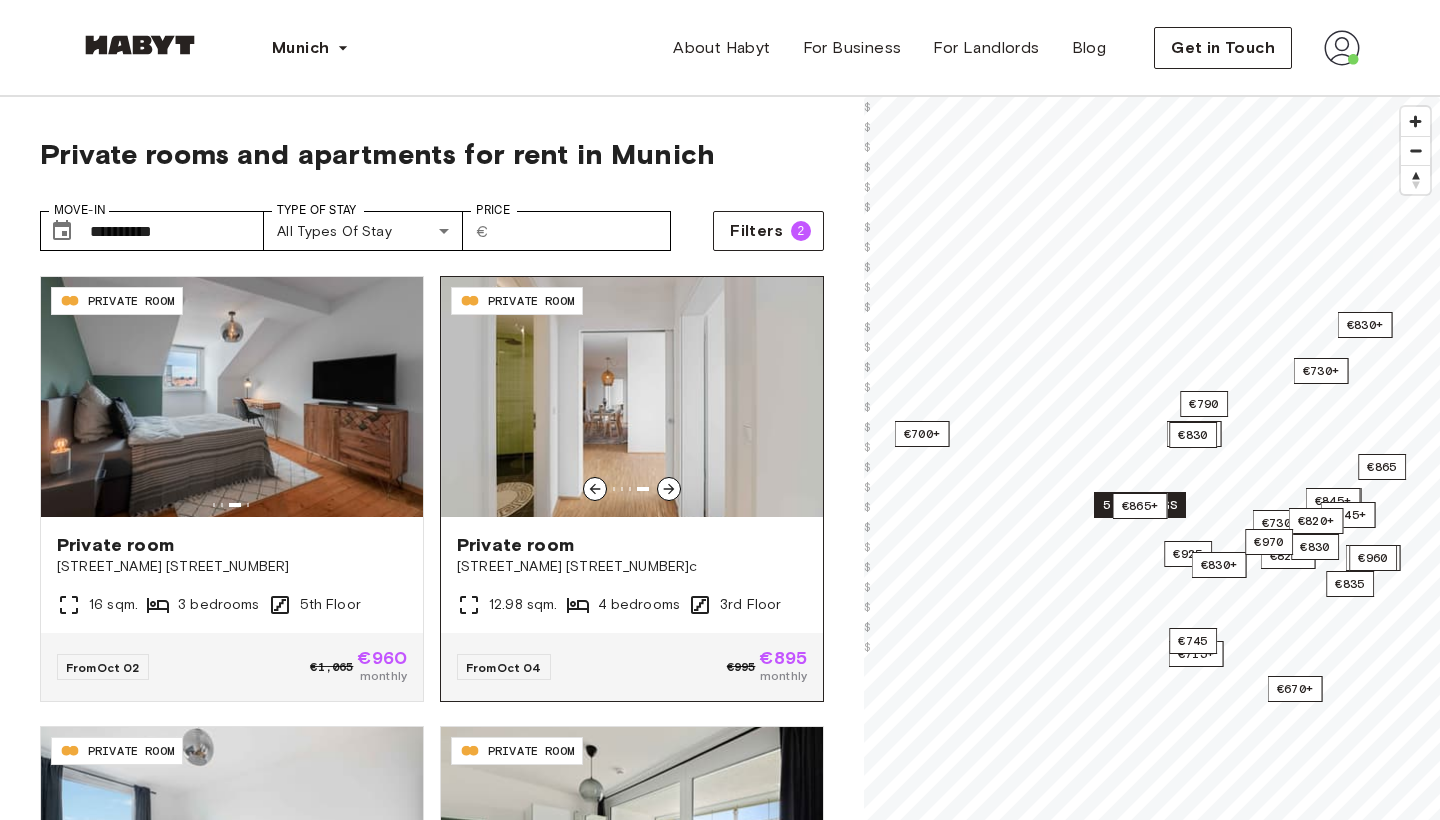 click at bounding box center (632, 397) 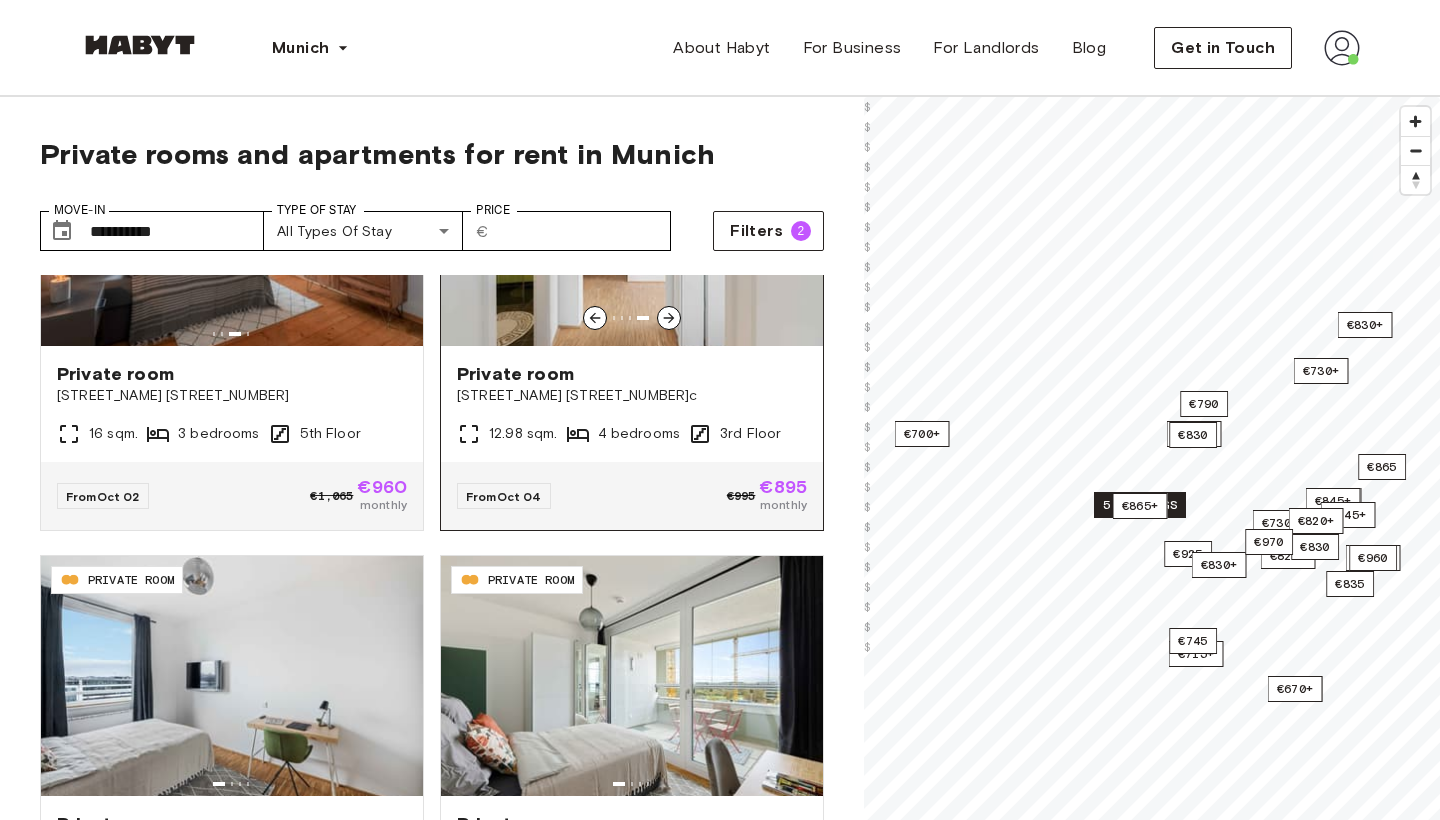 scroll, scrollTop: 3770, scrollLeft: 0, axis: vertical 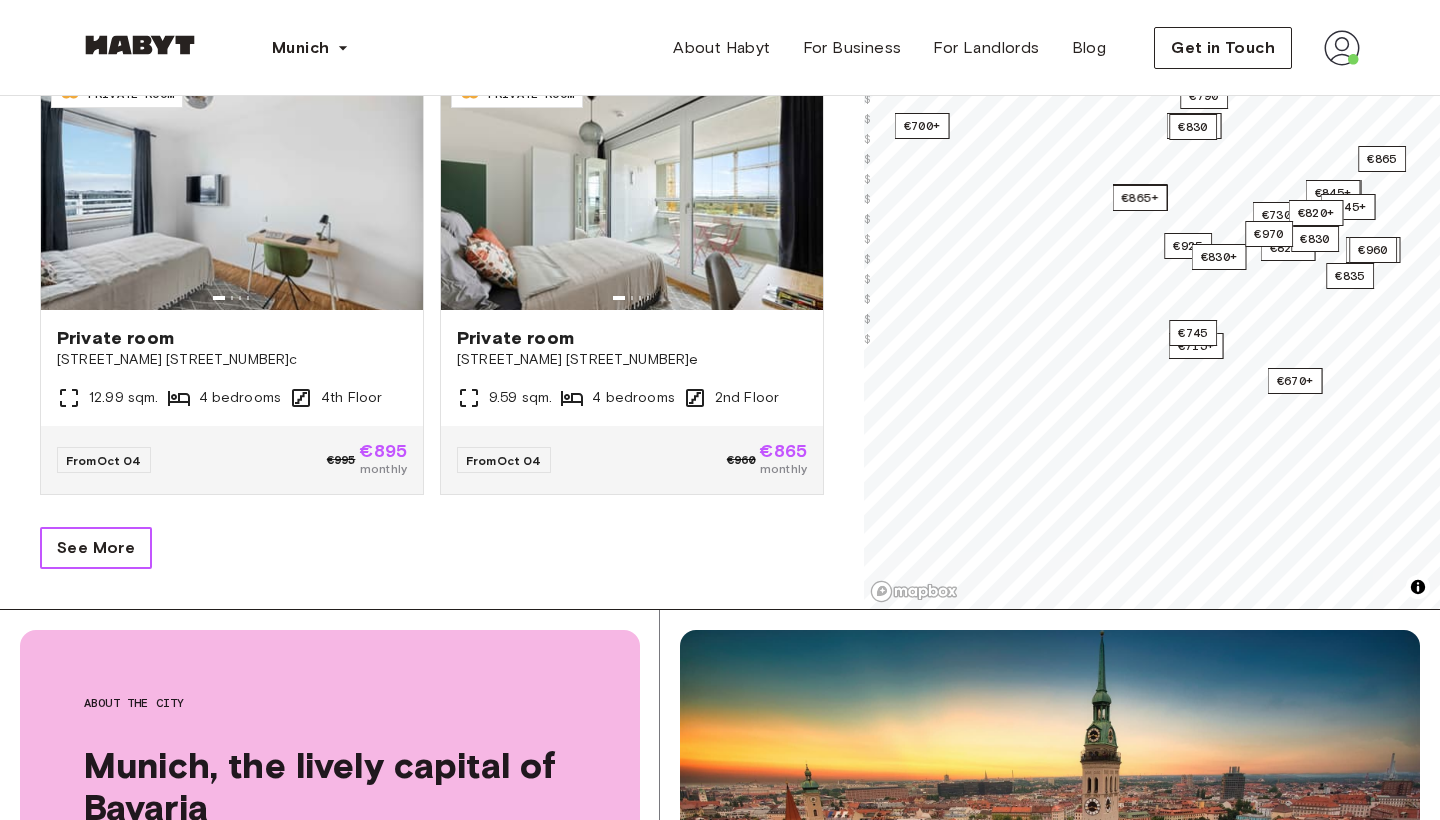 click on "See More" at bounding box center (96, 548) 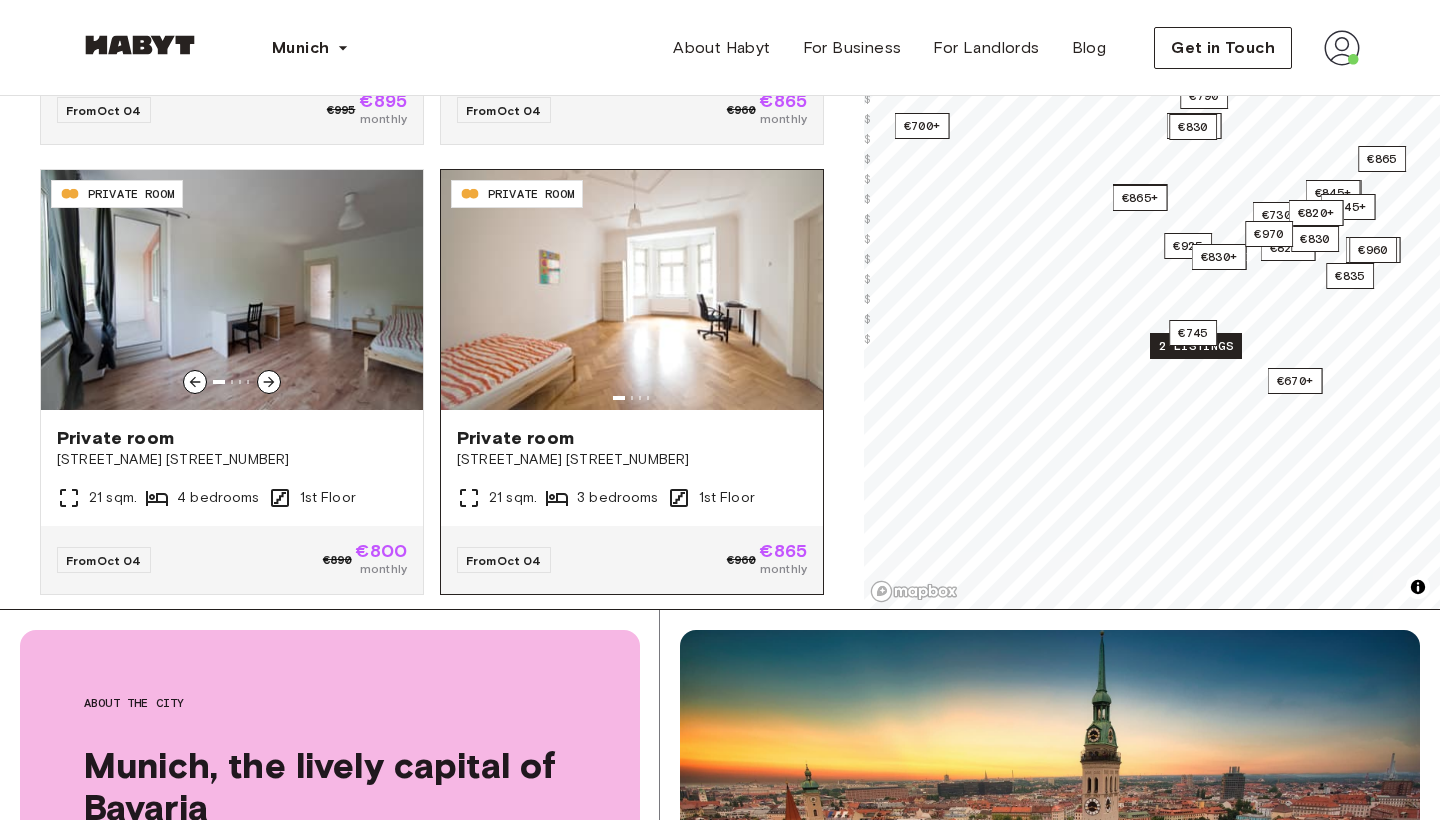 scroll, scrollTop: 4143, scrollLeft: 0, axis: vertical 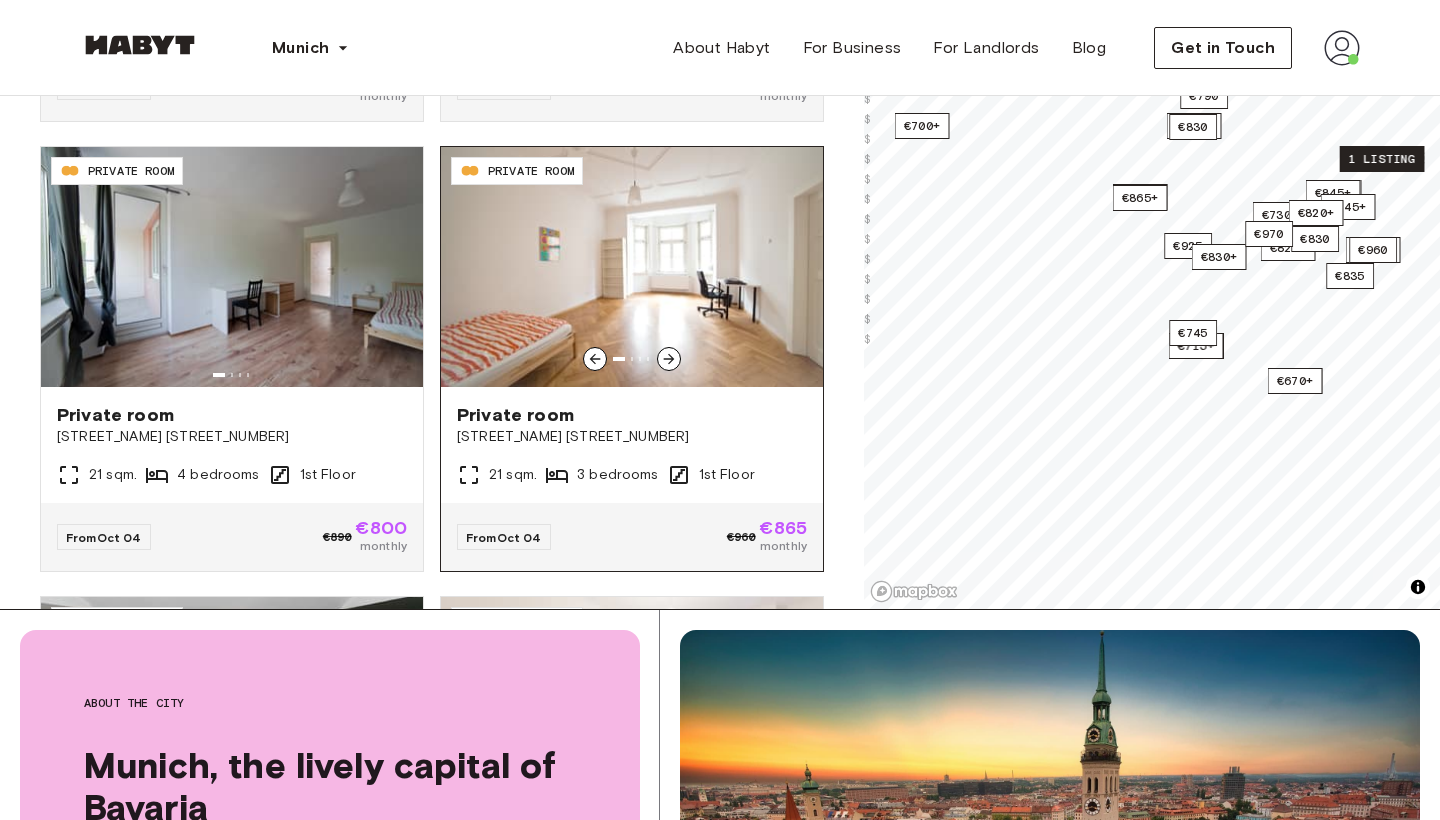 click 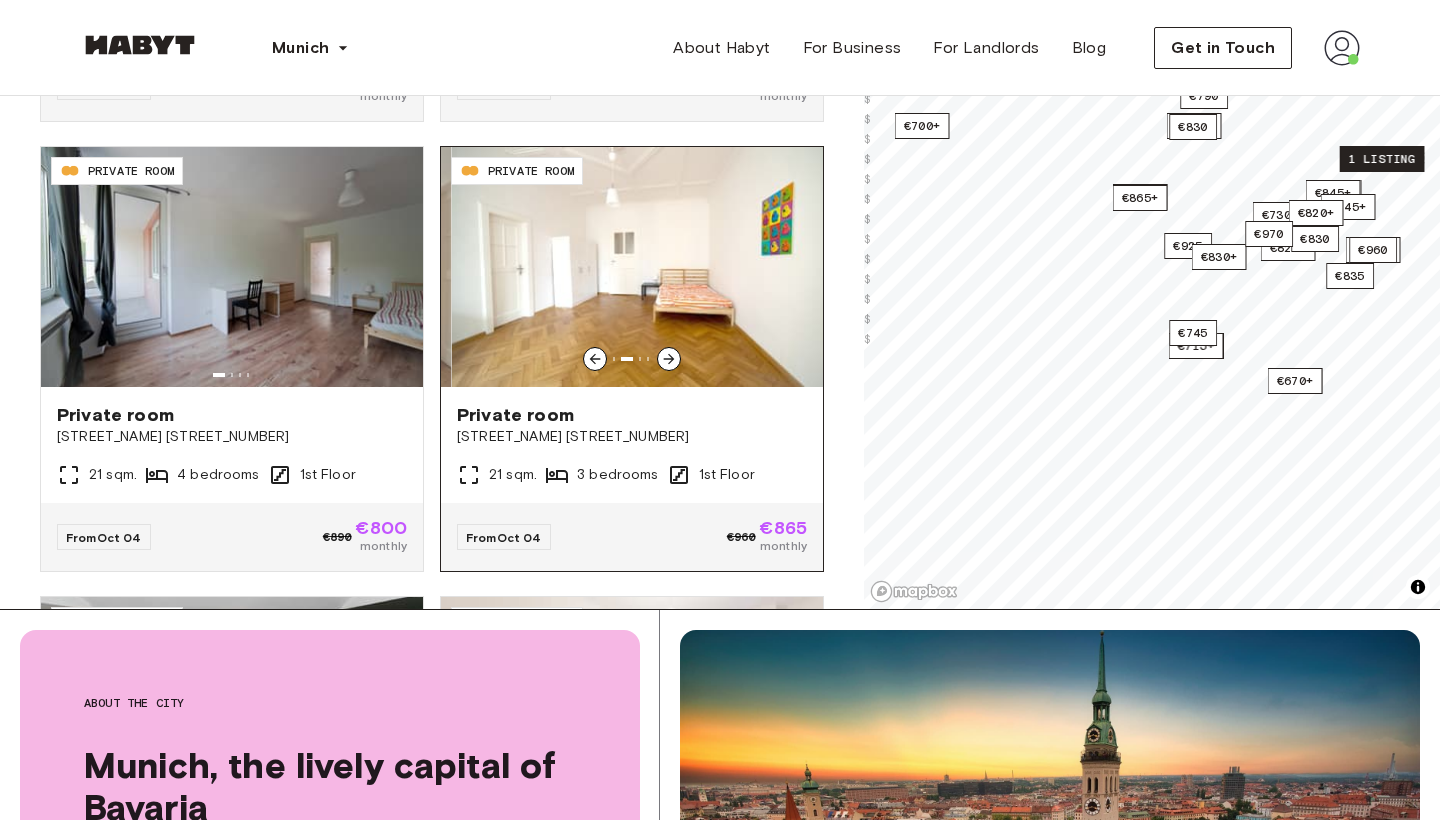 click 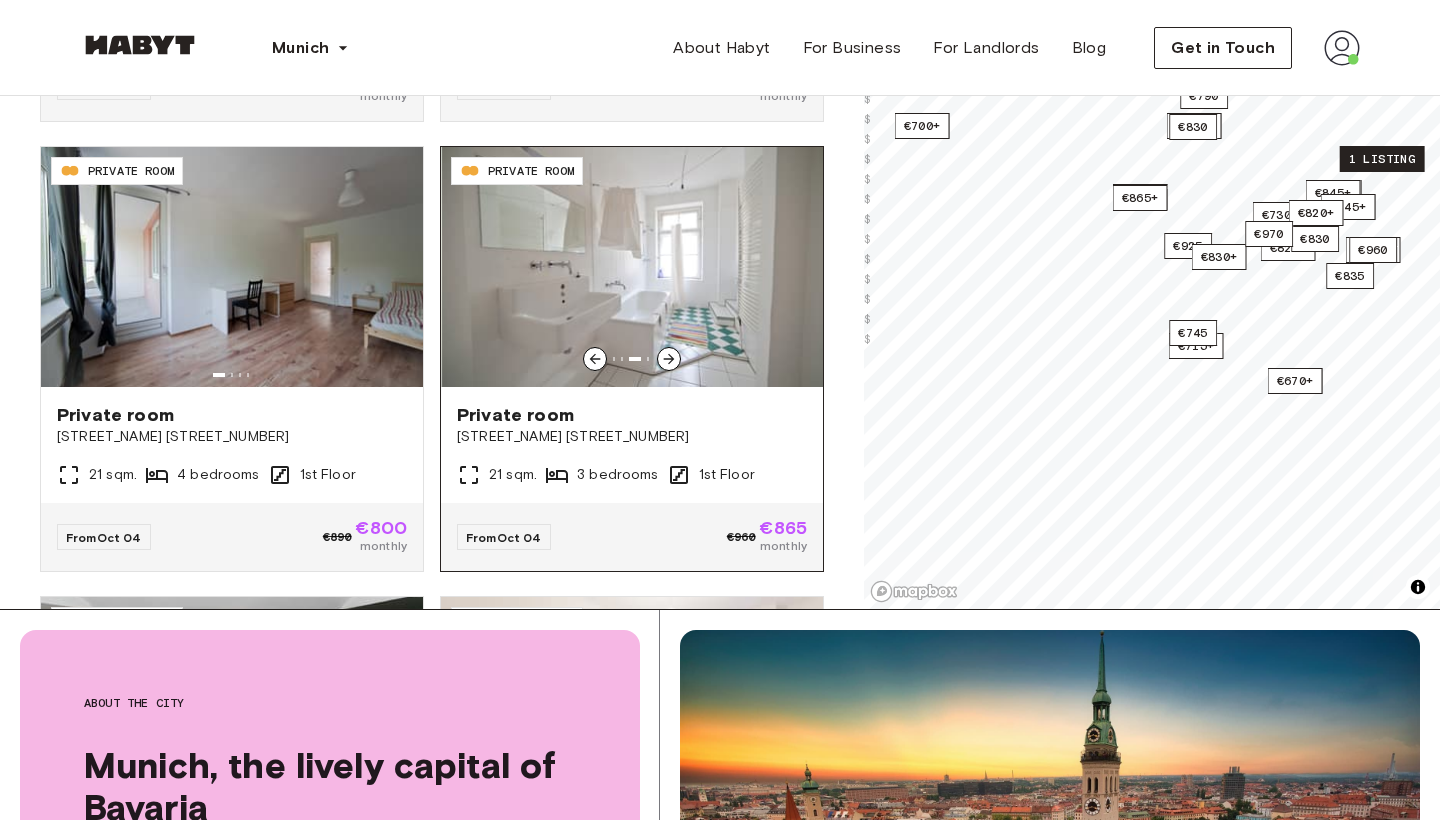 click 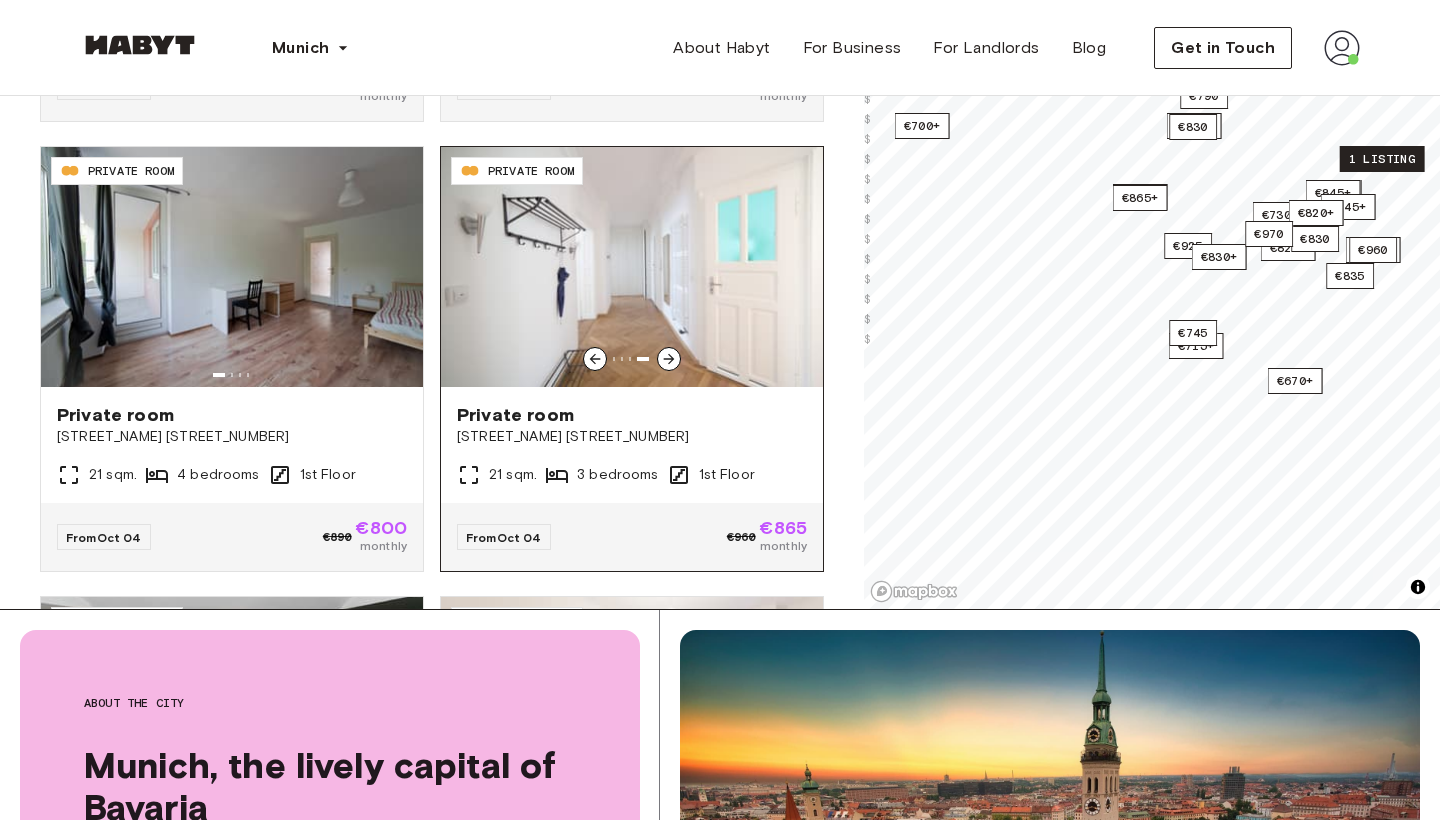 click at bounding box center [632, 267] 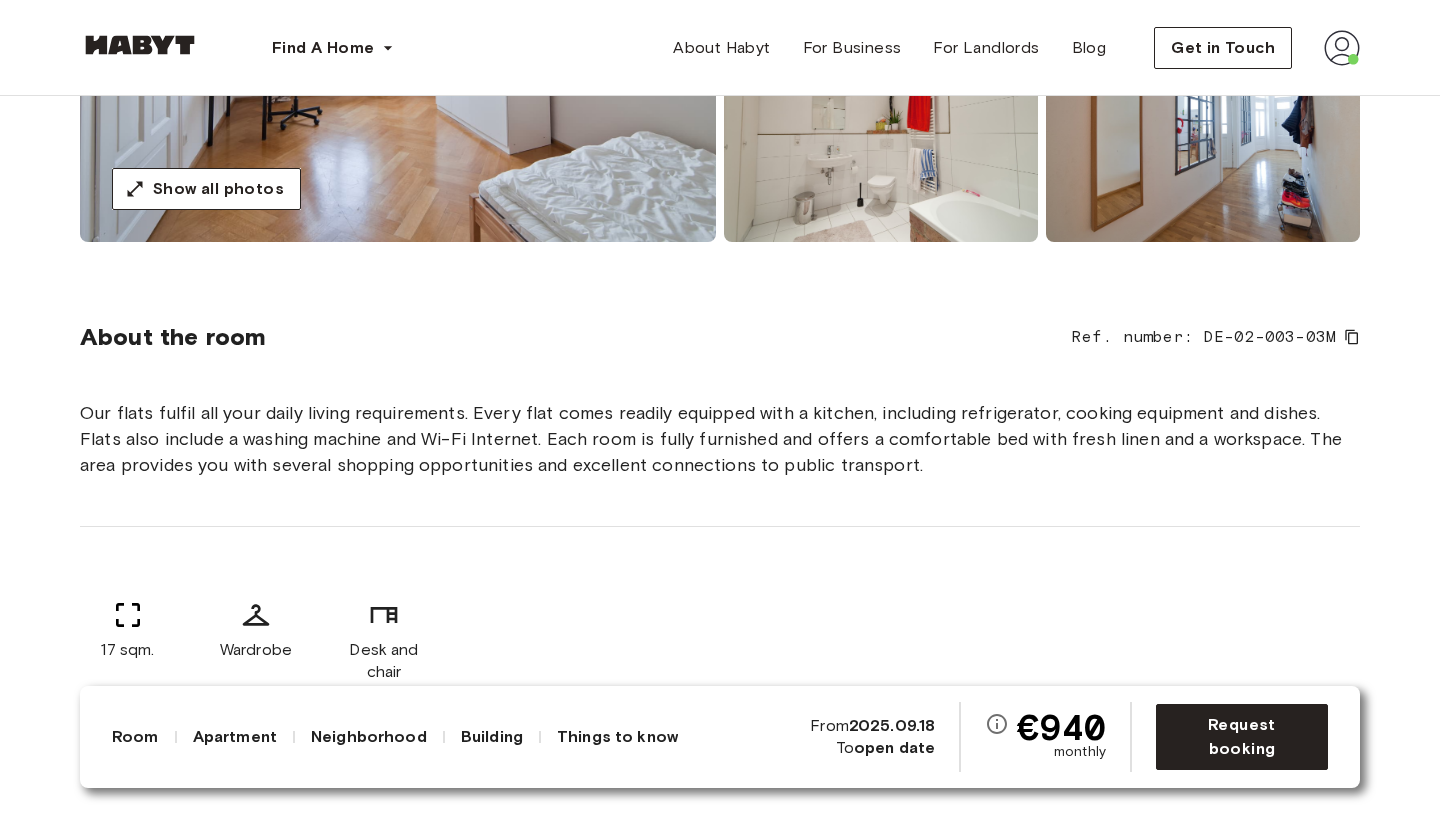 scroll, scrollTop: 501, scrollLeft: 0, axis: vertical 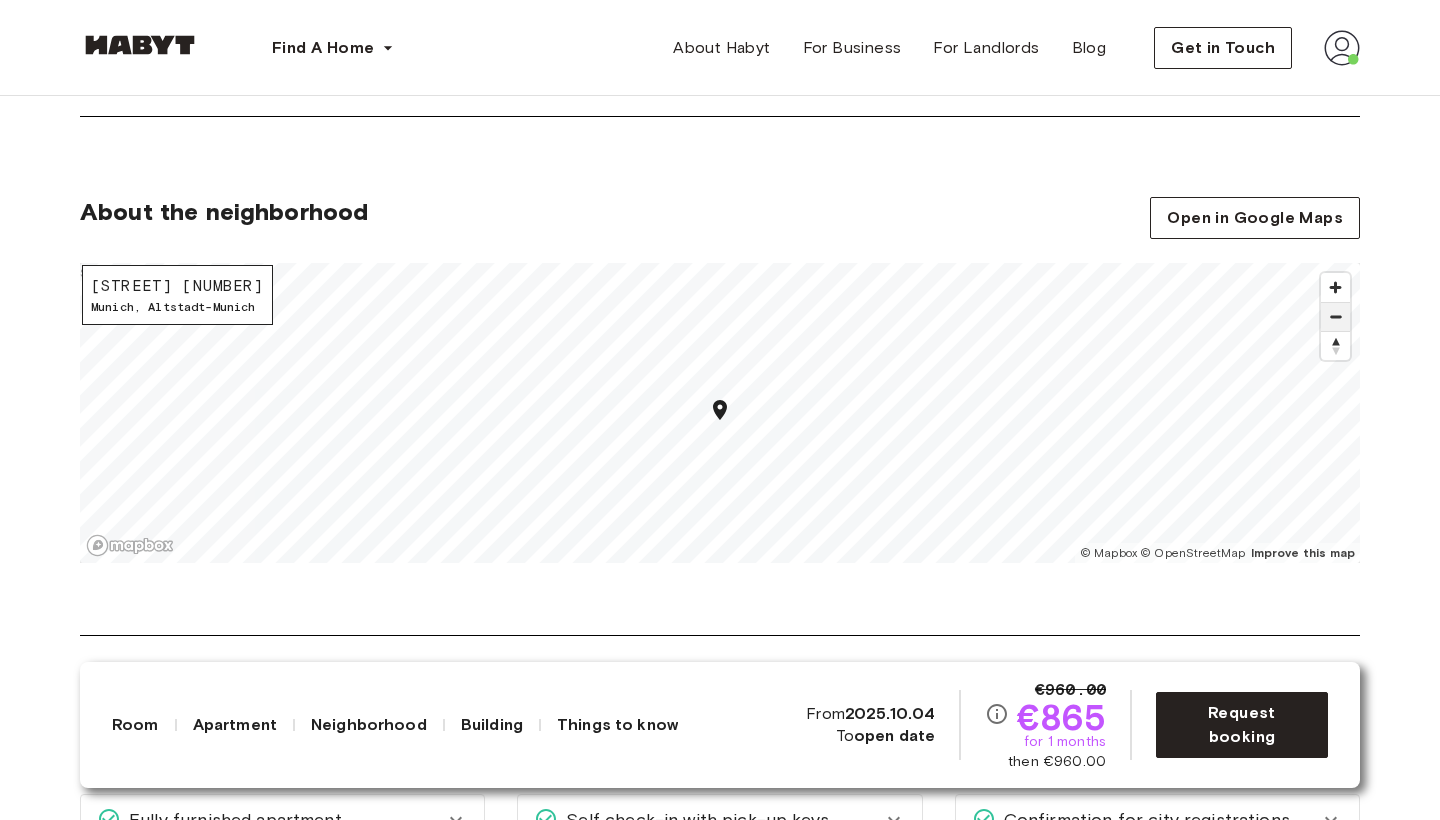 click at bounding box center [1335, 317] 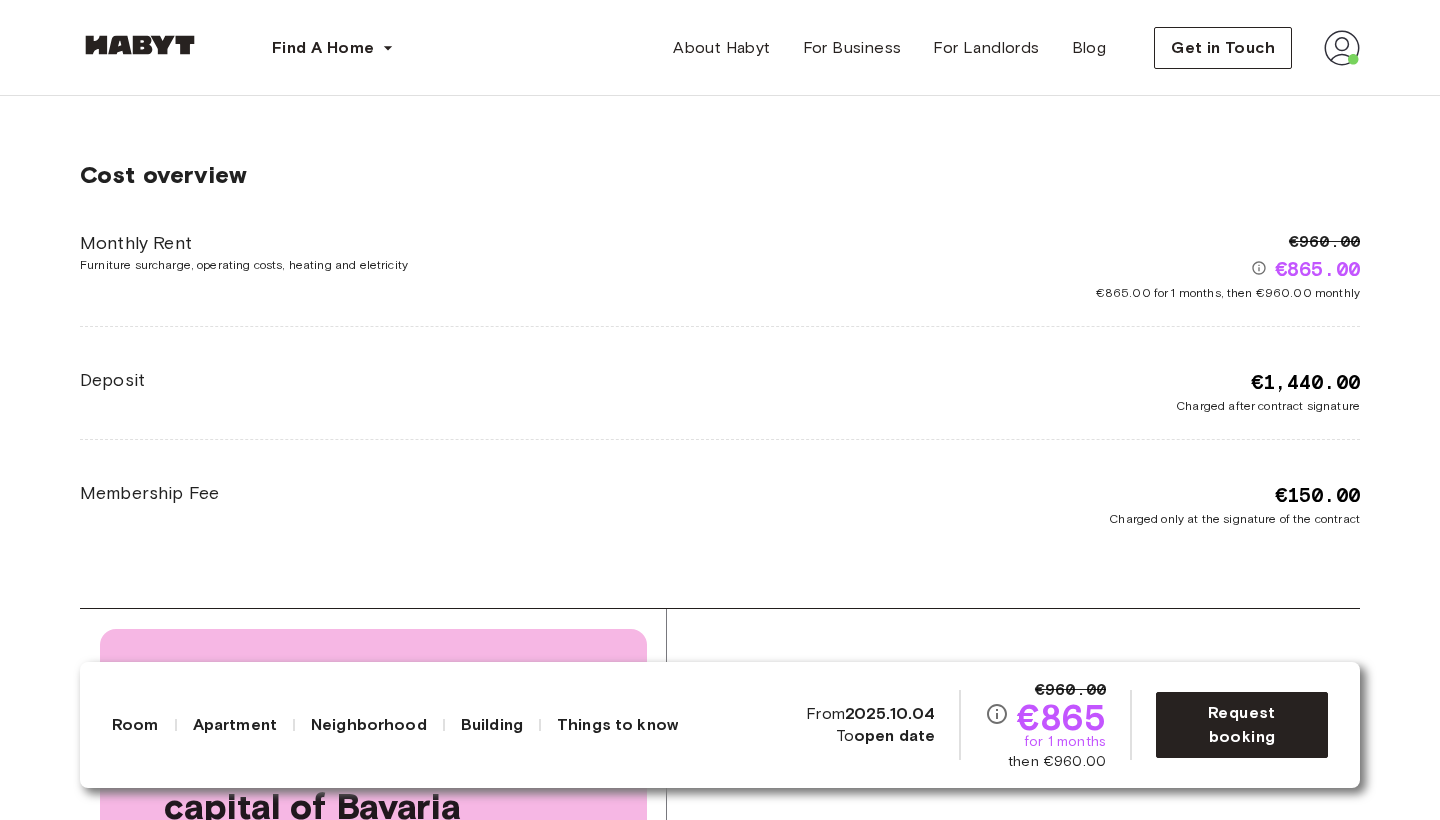 scroll, scrollTop: 3500, scrollLeft: 0, axis: vertical 